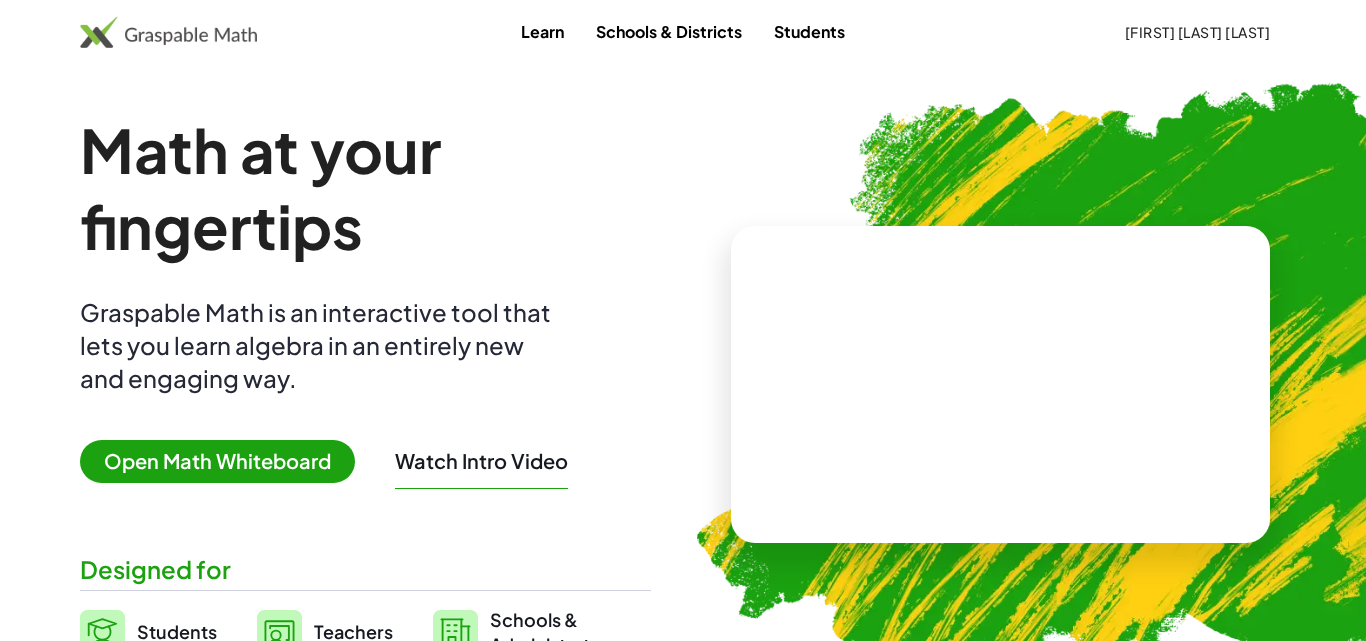 click on "Open Math Whiteboard" at bounding box center [217, 461] 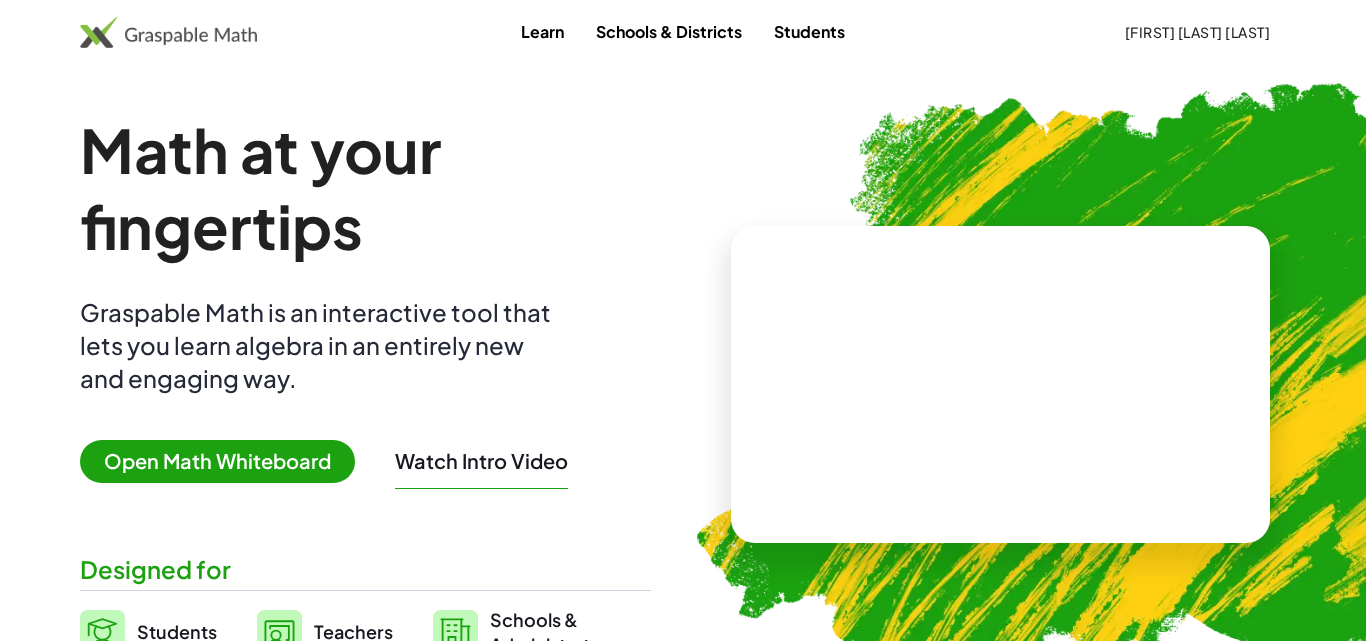 scroll, scrollTop: 0, scrollLeft: 0, axis: both 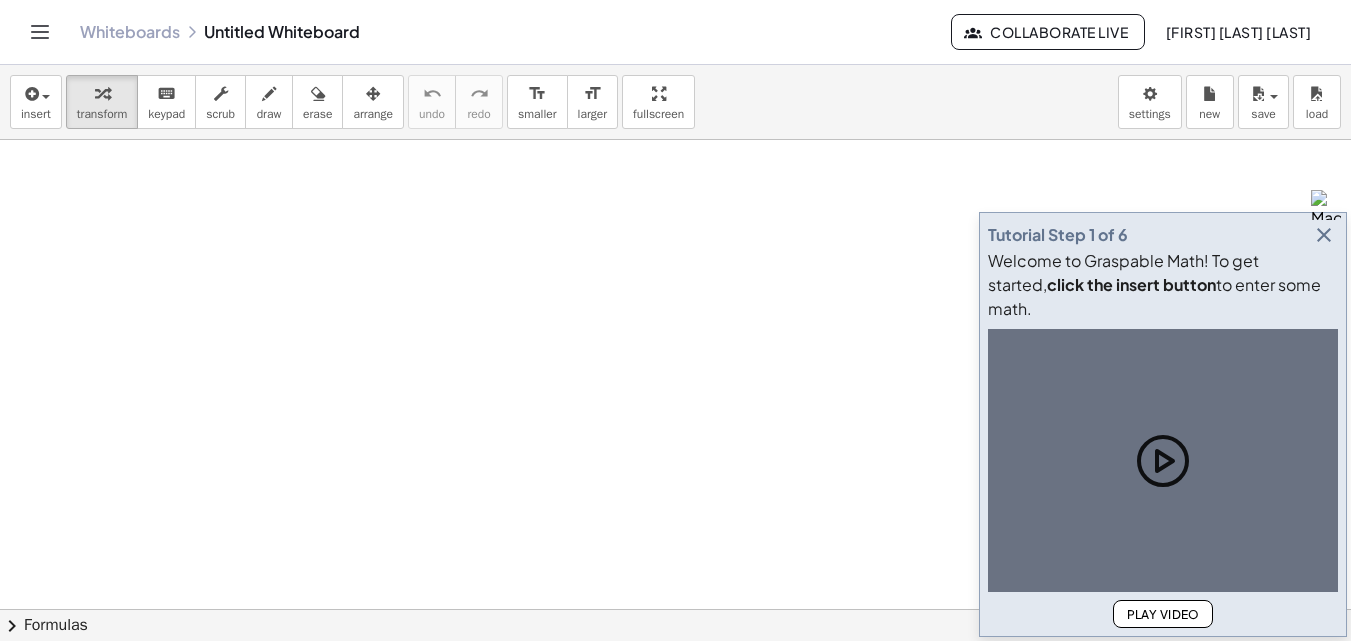 click at bounding box center [1324, 235] 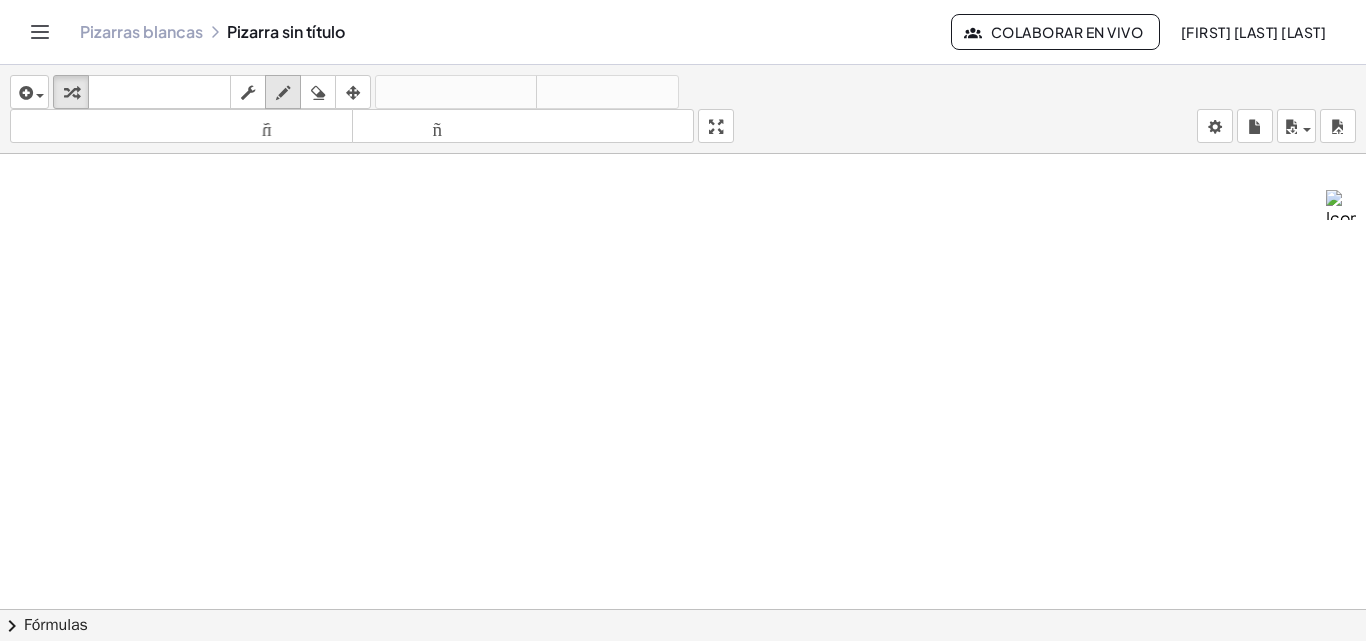 click at bounding box center (283, 93) 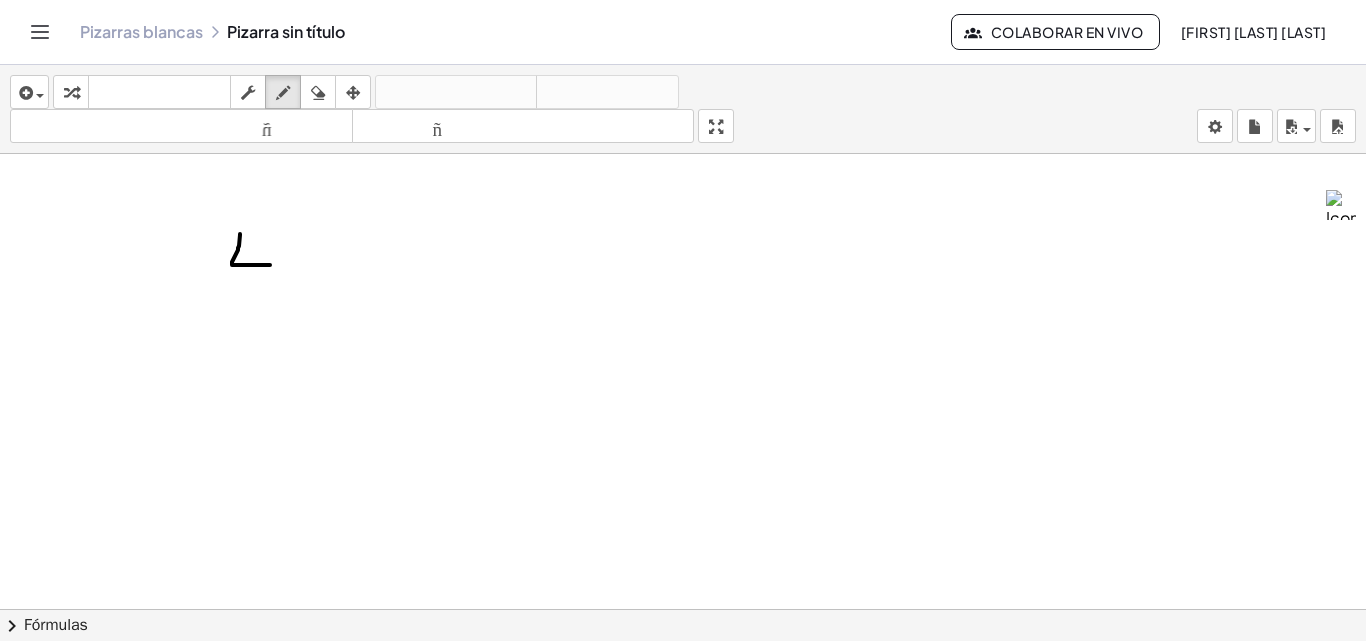 drag, startPoint x: 240, startPoint y: 234, endPoint x: 271, endPoint y: 265, distance: 43.840622 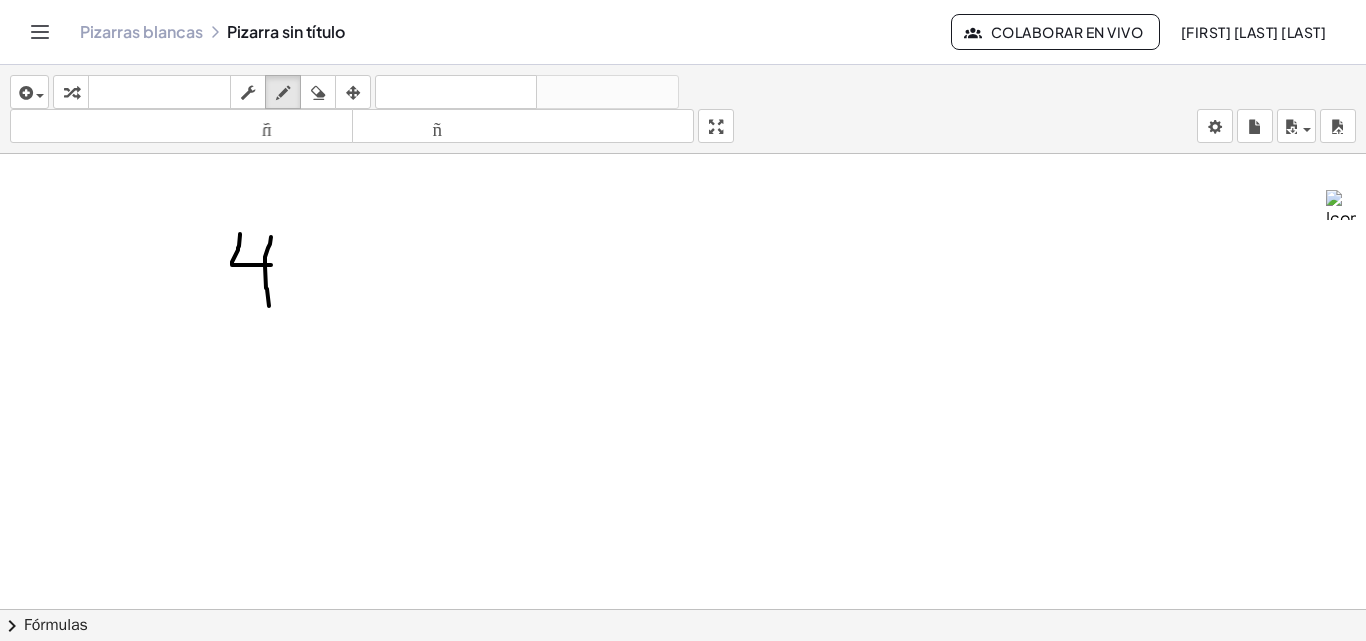 drag, startPoint x: 268, startPoint y: 248, endPoint x: 269, endPoint y: 309, distance: 61.008198 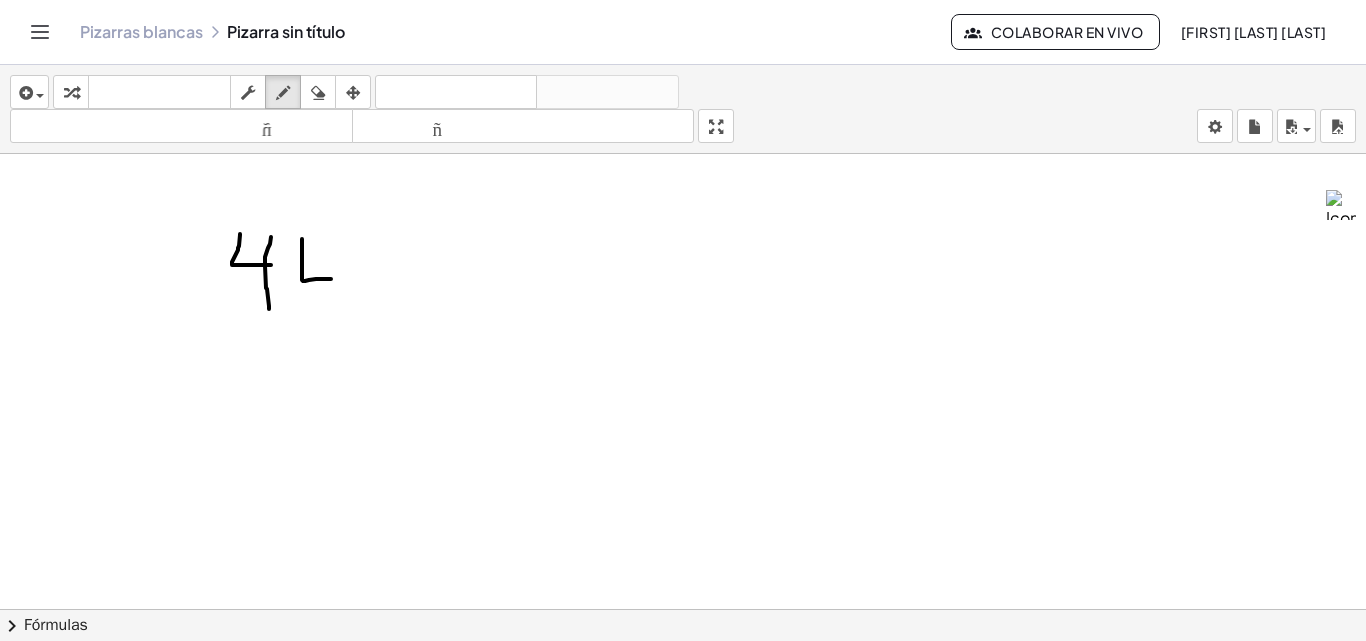 drag, startPoint x: 302, startPoint y: 239, endPoint x: 333, endPoint y: 279, distance: 50.606323 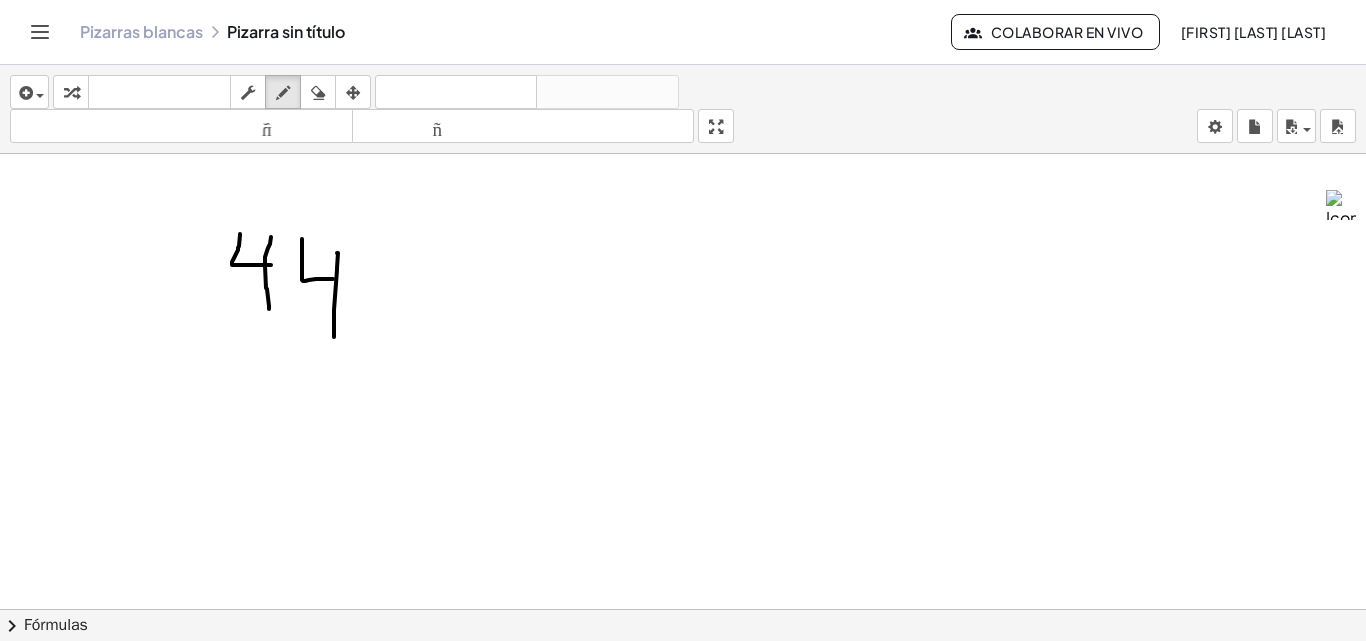 drag, startPoint x: 337, startPoint y: 253, endPoint x: 334, endPoint y: 337, distance: 84.05355 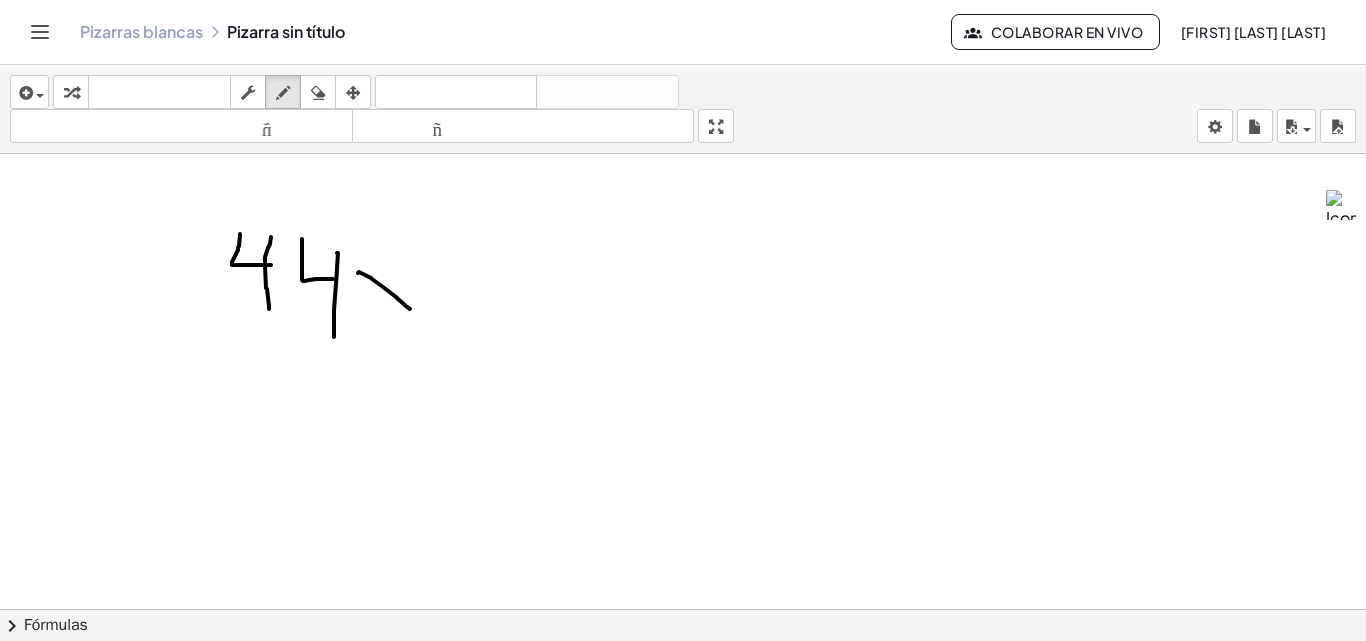 drag, startPoint x: 358, startPoint y: 273, endPoint x: 410, endPoint y: 309, distance: 63.245552 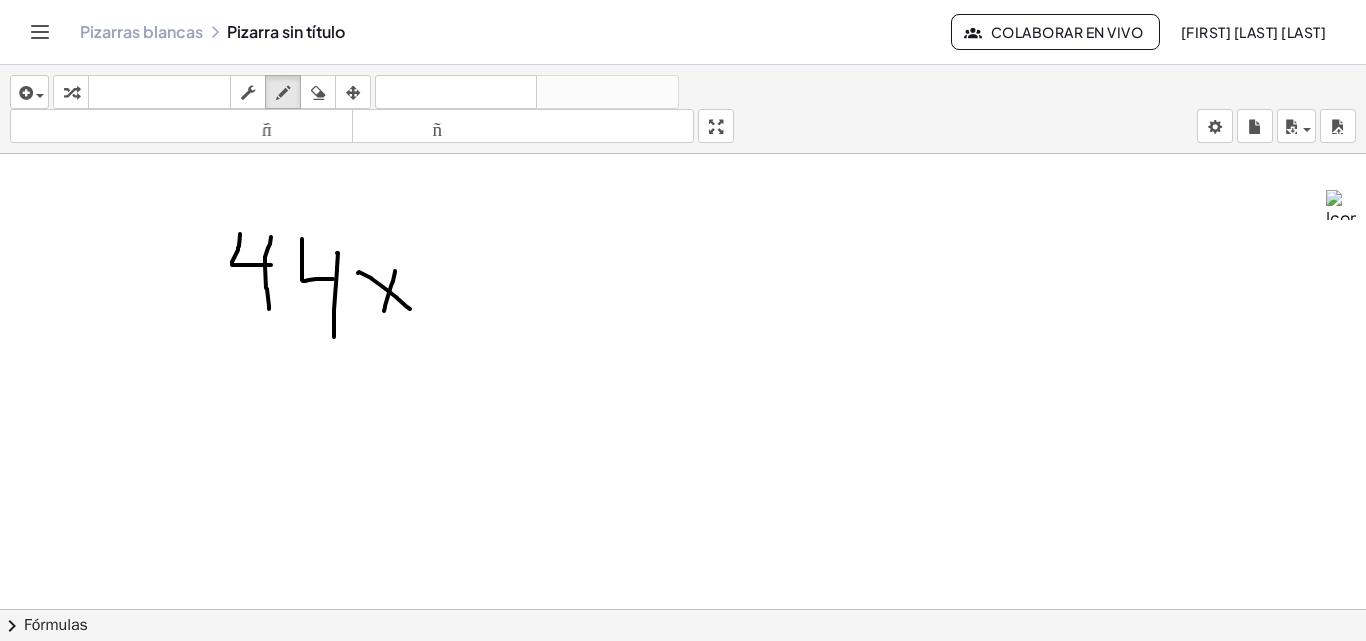 drag, startPoint x: 395, startPoint y: 271, endPoint x: 377, endPoint y: 322, distance: 54.08327 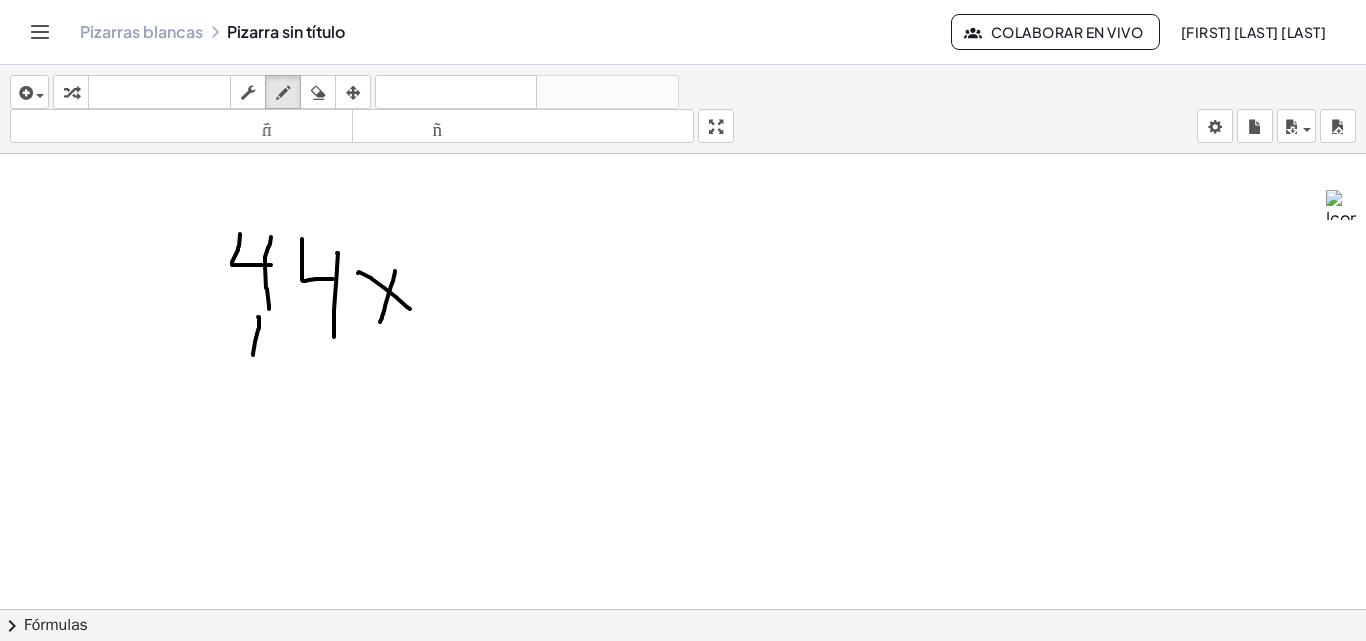 drag, startPoint x: 258, startPoint y: 317, endPoint x: 264, endPoint y: 373, distance: 56.32051 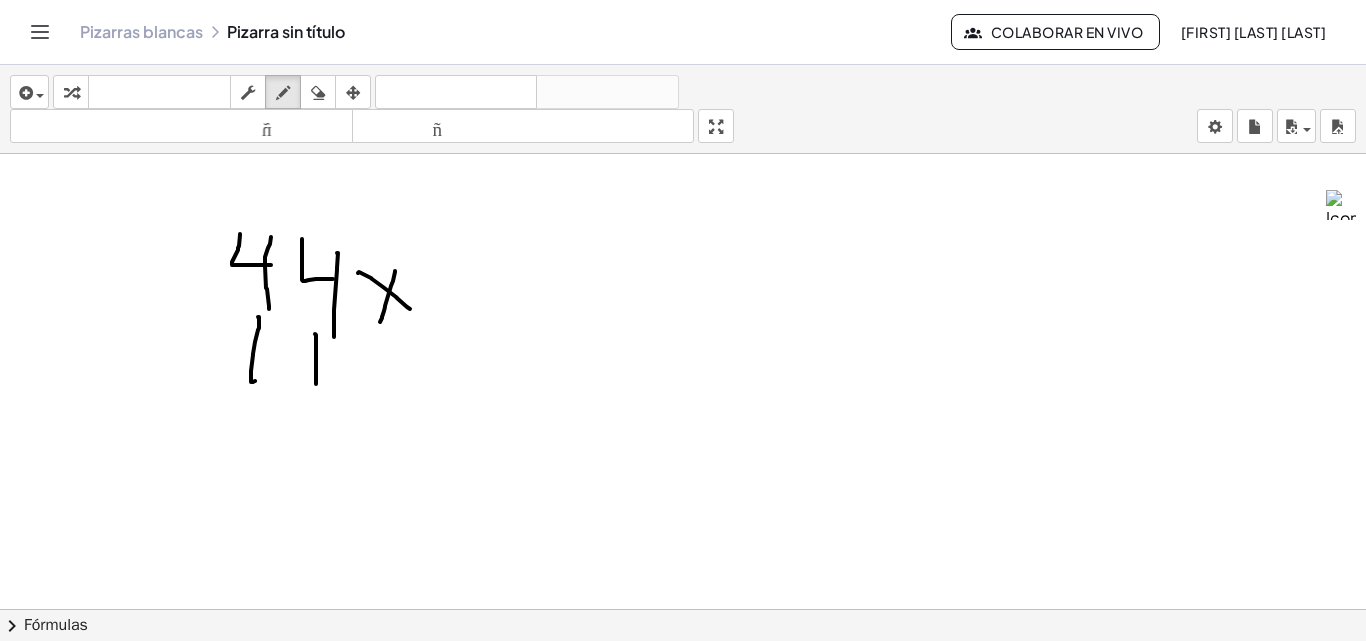 drag, startPoint x: 315, startPoint y: 334, endPoint x: 316, endPoint y: 384, distance: 50.01 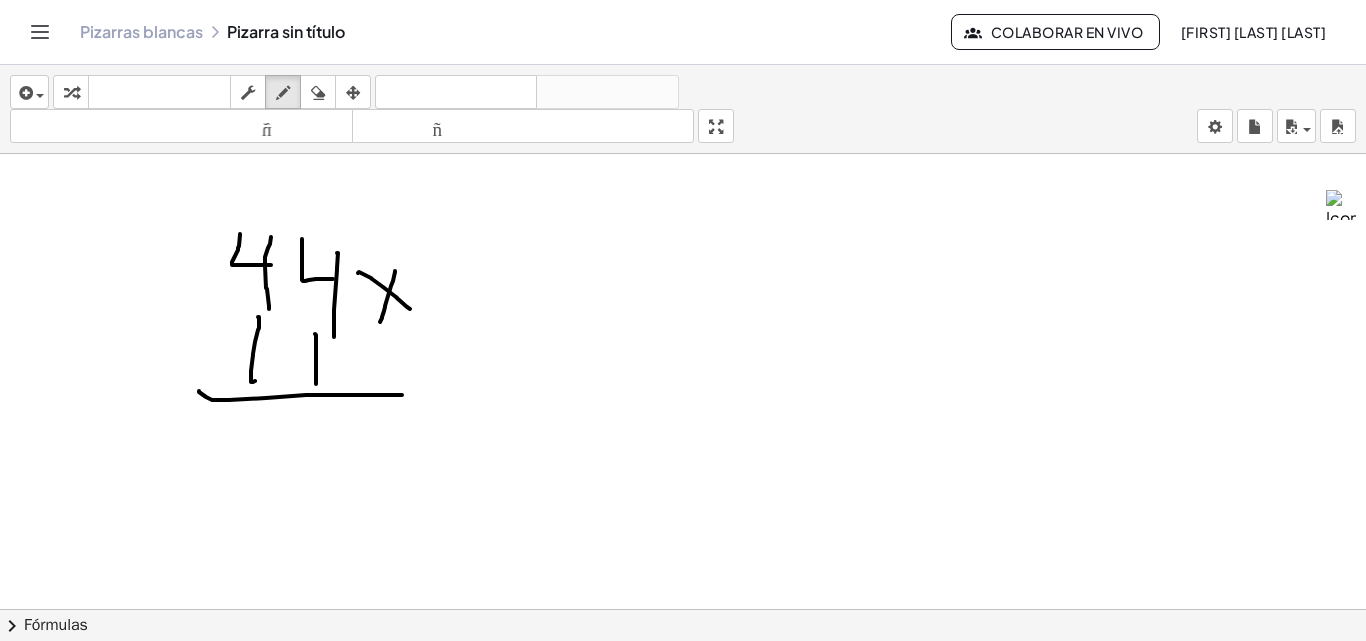 drag, startPoint x: 212, startPoint y: 400, endPoint x: 402, endPoint y: 395, distance: 190.06578 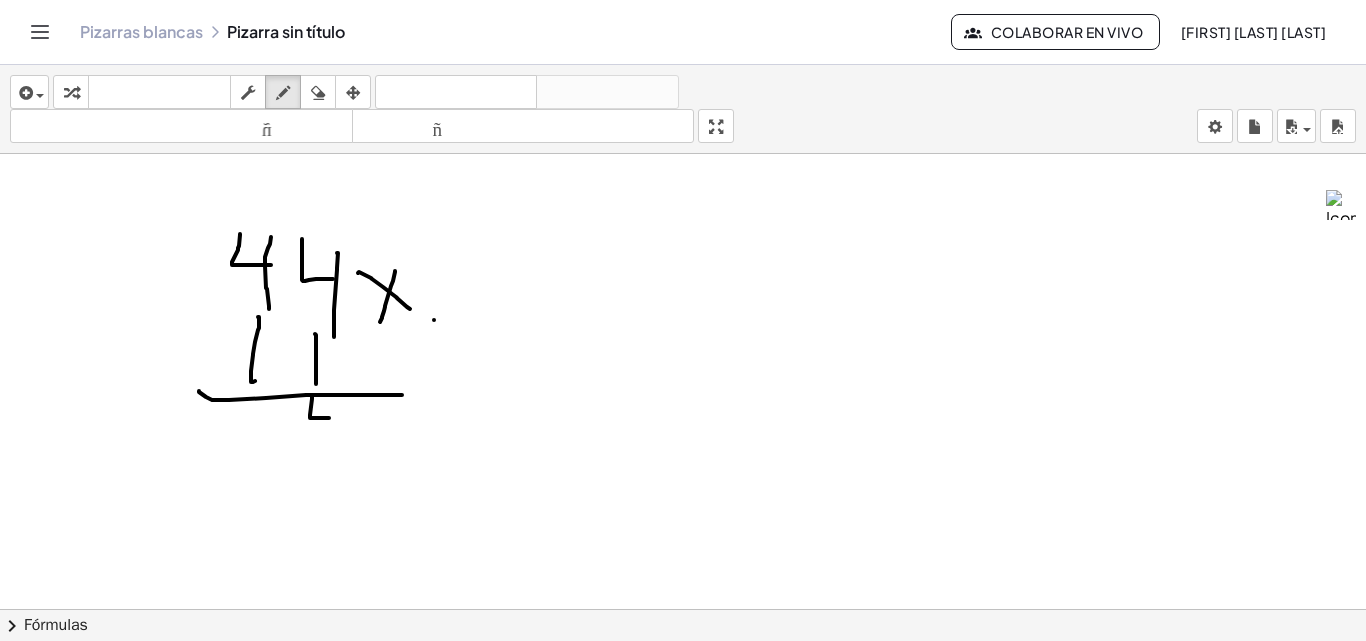 drag, startPoint x: 312, startPoint y: 396, endPoint x: 330, endPoint y: 418, distance: 28.42534 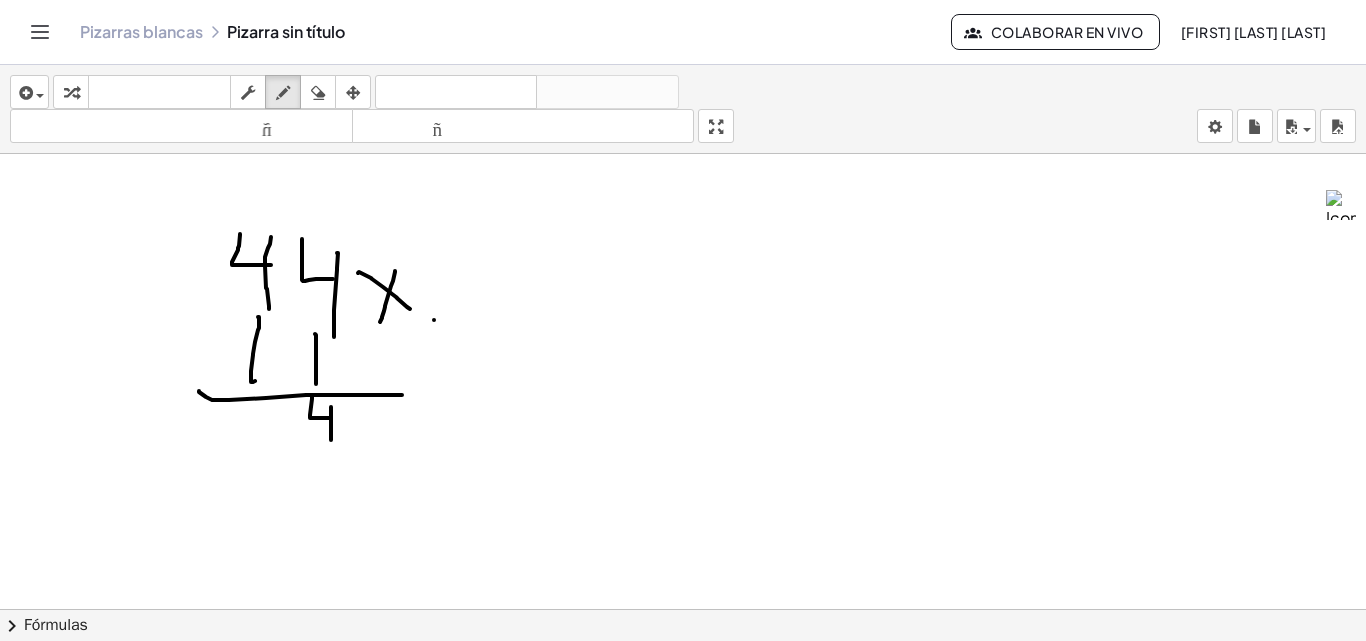 drag, startPoint x: 331, startPoint y: 407, endPoint x: 331, endPoint y: 441, distance: 34 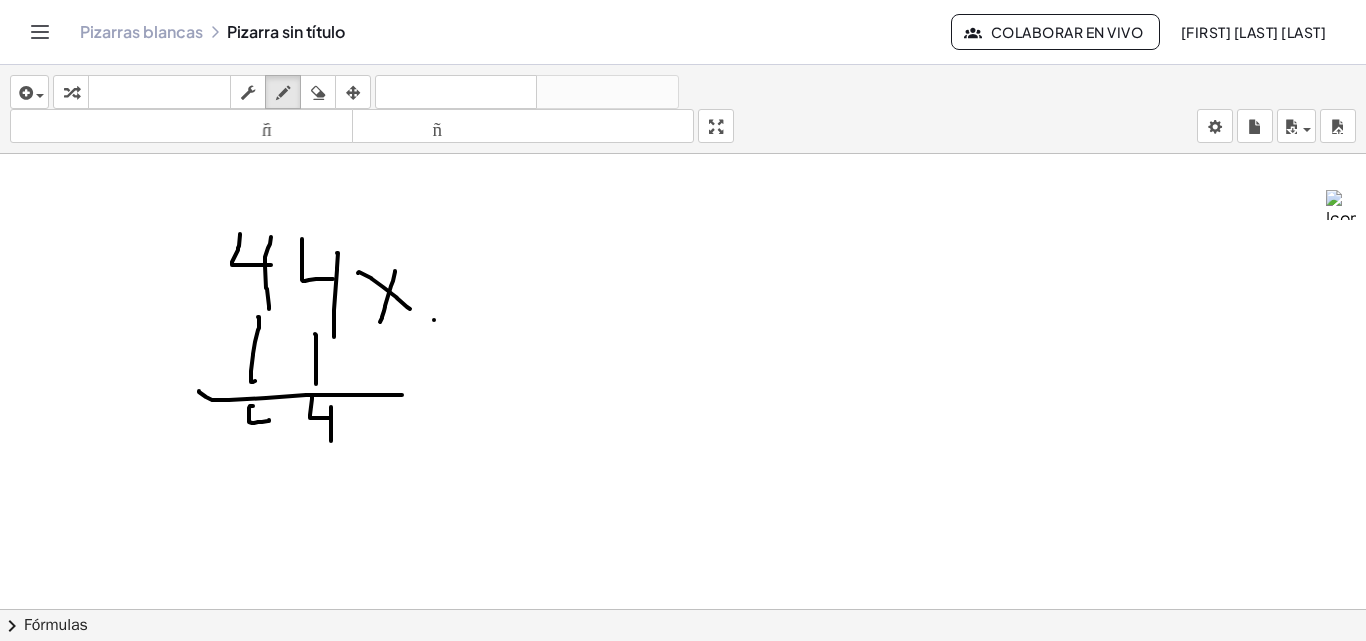 drag, startPoint x: 253, startPoint y: 406, endPoint x: 269, endPoint y: 420, distance: 21.260292 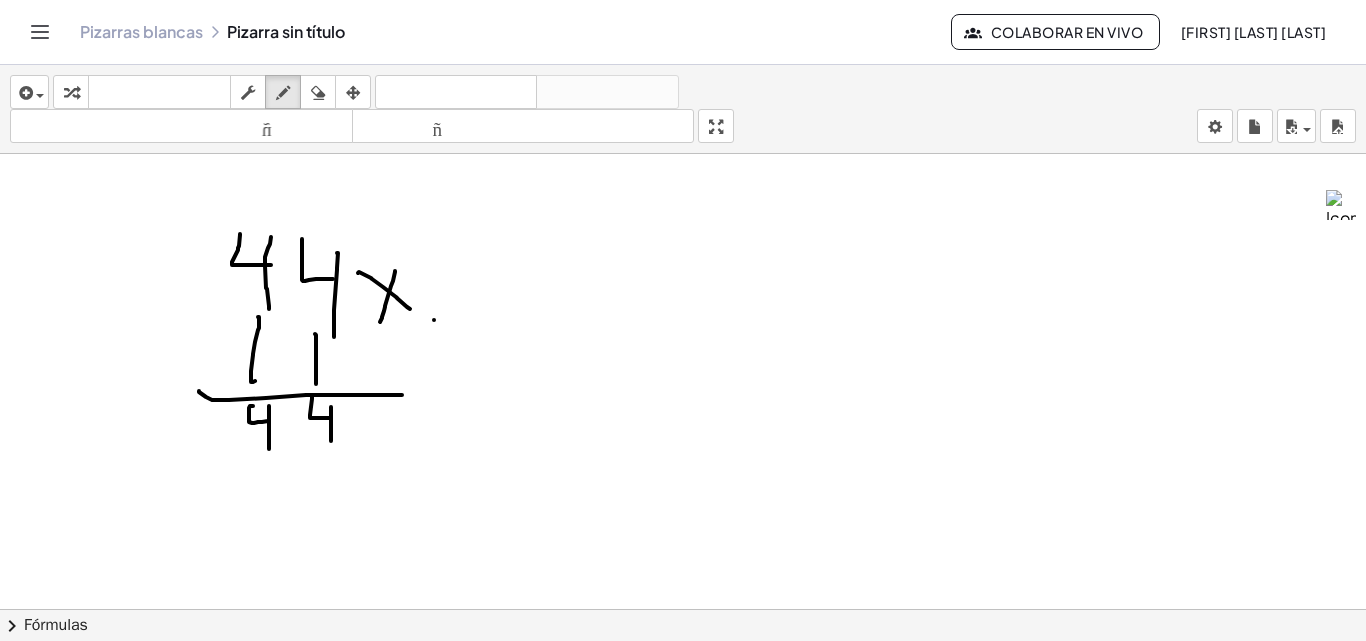 drag, startPoint x: 269, startPoint y: 406, endPoint x: 269, endPoint y: 449, distance: 43 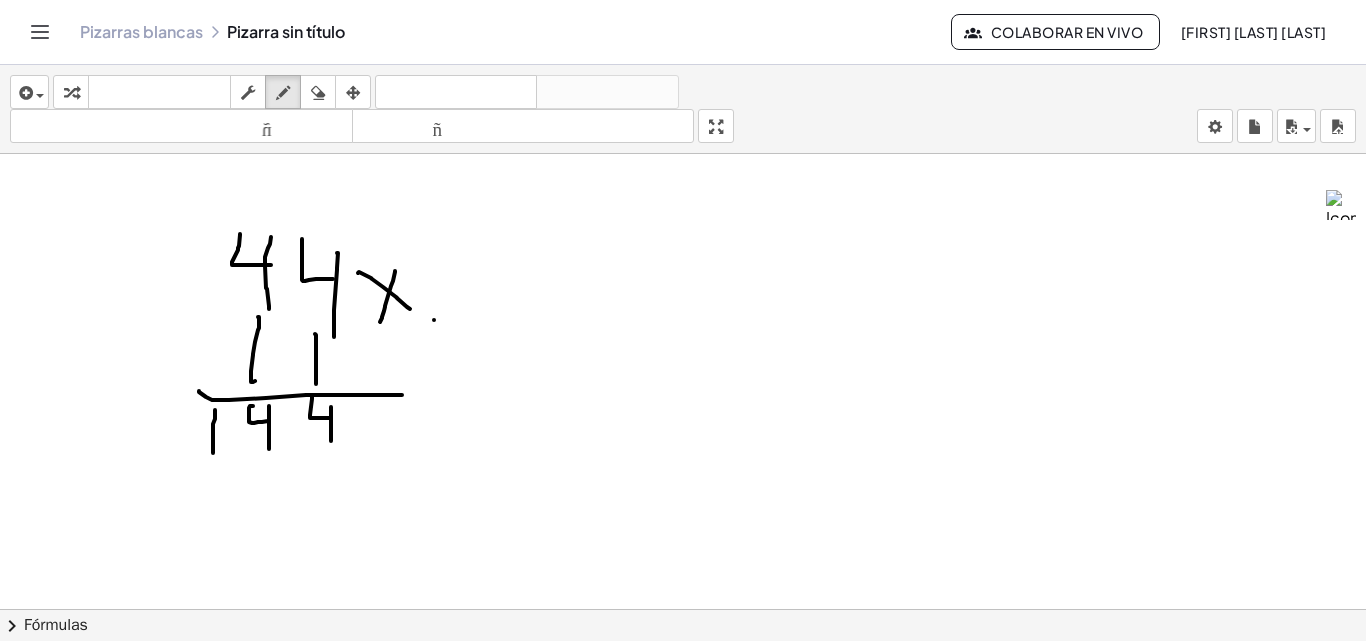 drag, startPoint x: 215, startPoint y: 410, endPoint x: 213, endPoint y: 454, distance: 44.04543 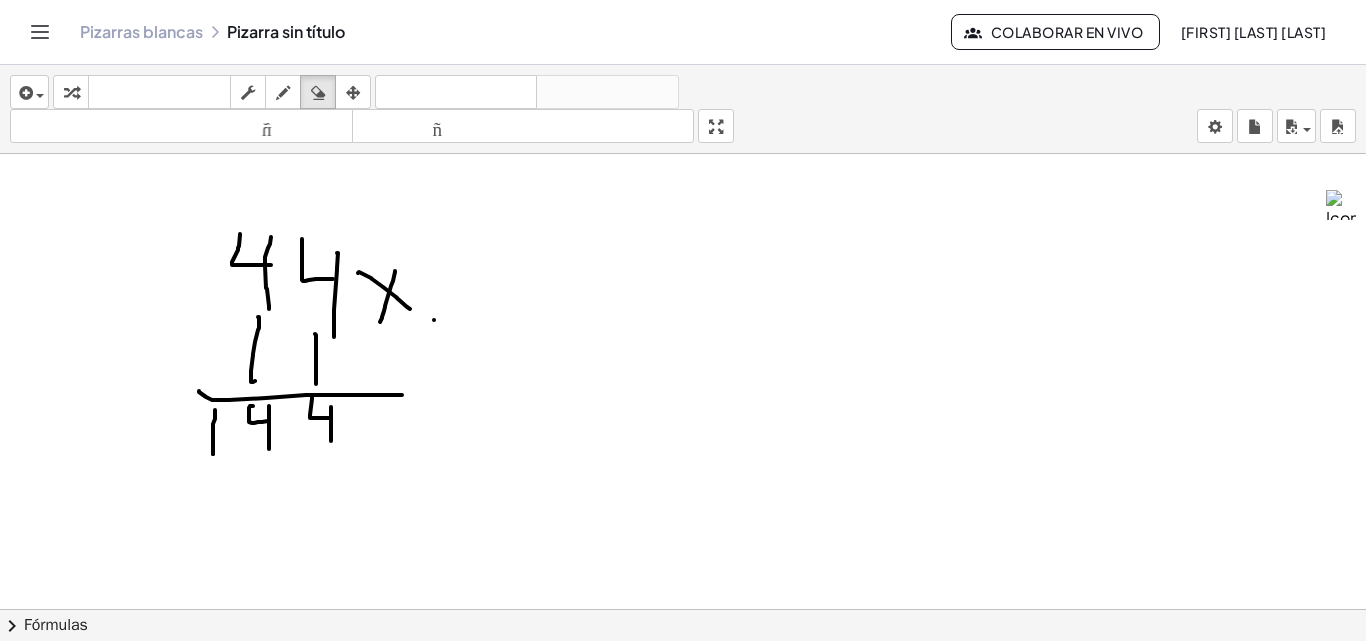 drag, startPoint x: 332, startPoint y: 92, endPoint x: 176, endPoint y: 331, distance: 285.40674 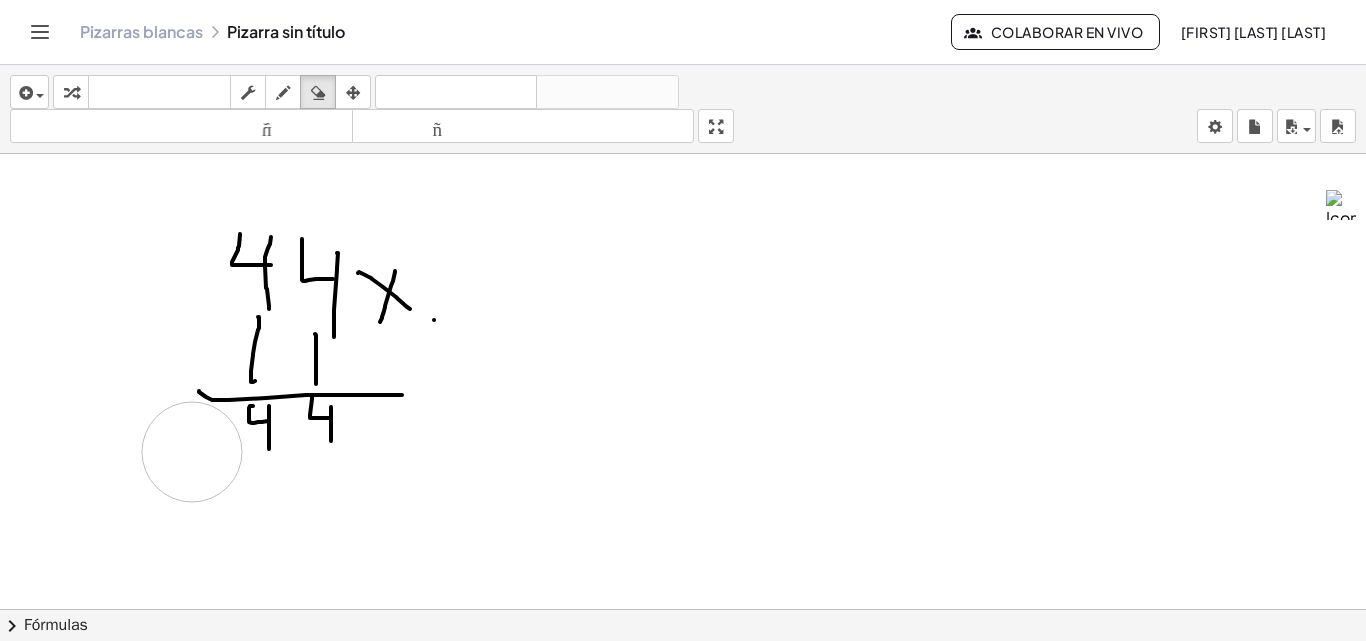 drag, startPoint x: 141, startPoint y: 510, endPoint x: 192, endPoint y: 452, distance: 77.23341 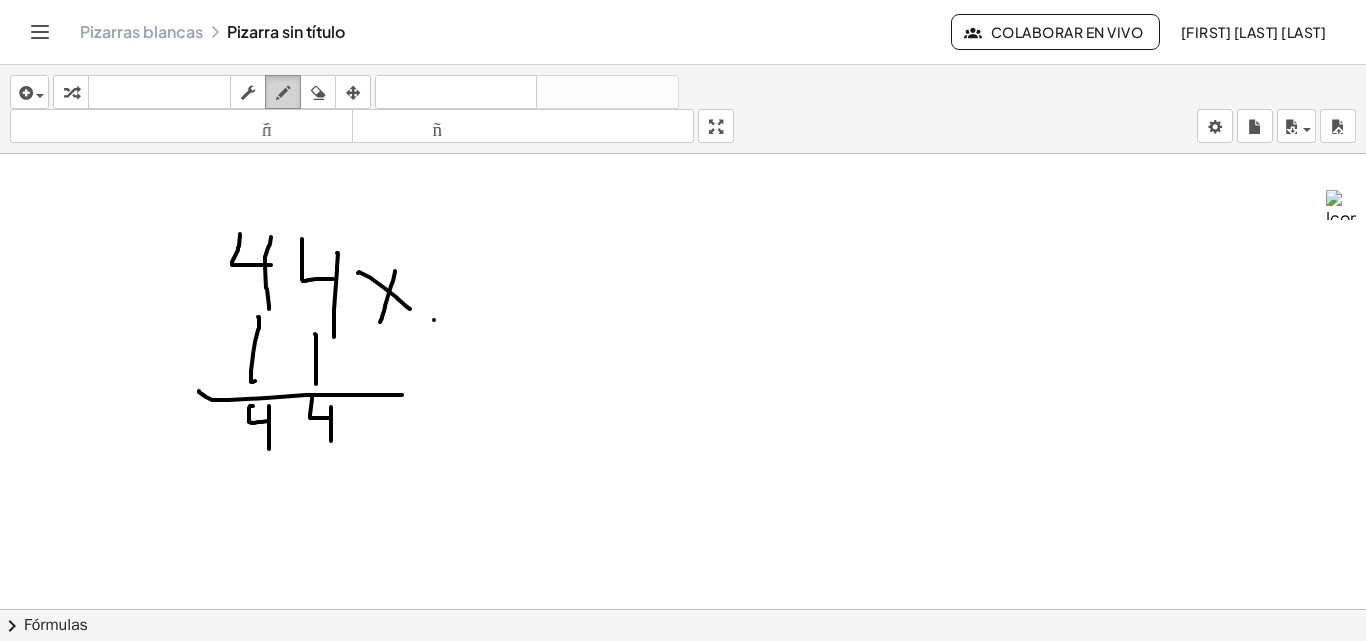 click at bounding box center (283, 93) 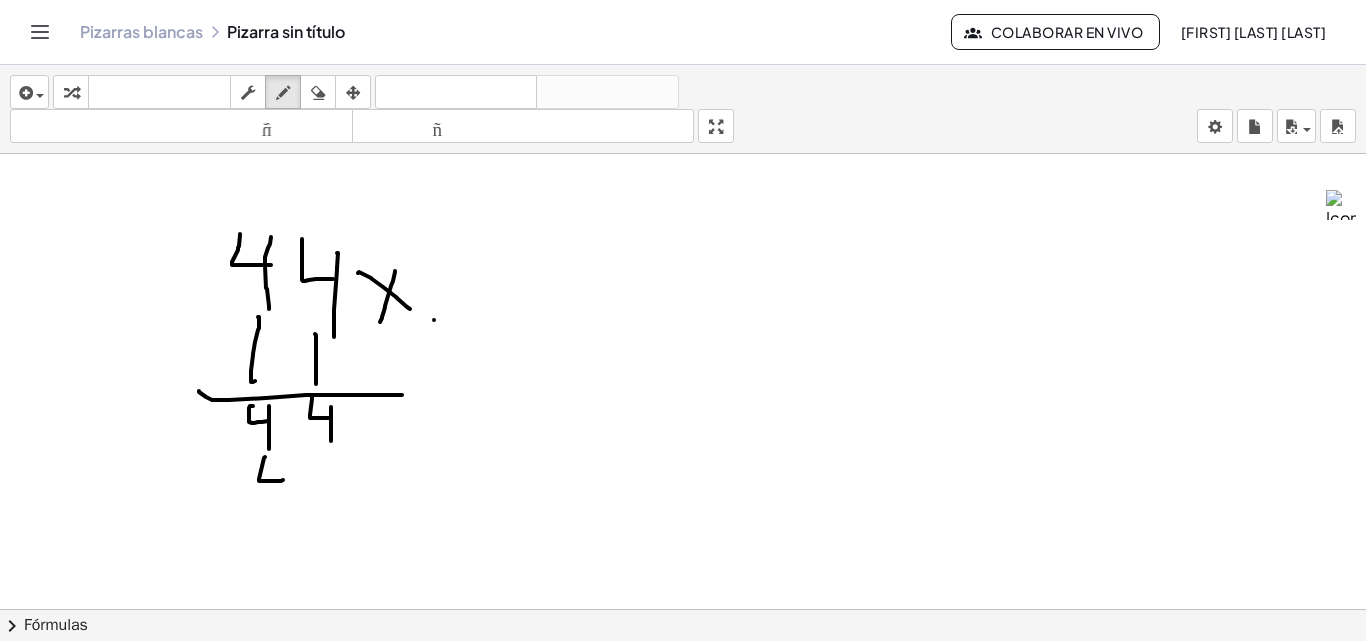 drag, startPoint x: 265, startPoint y: 457, endPoint x: 283, endPoint y: 480, distance: 29.206163 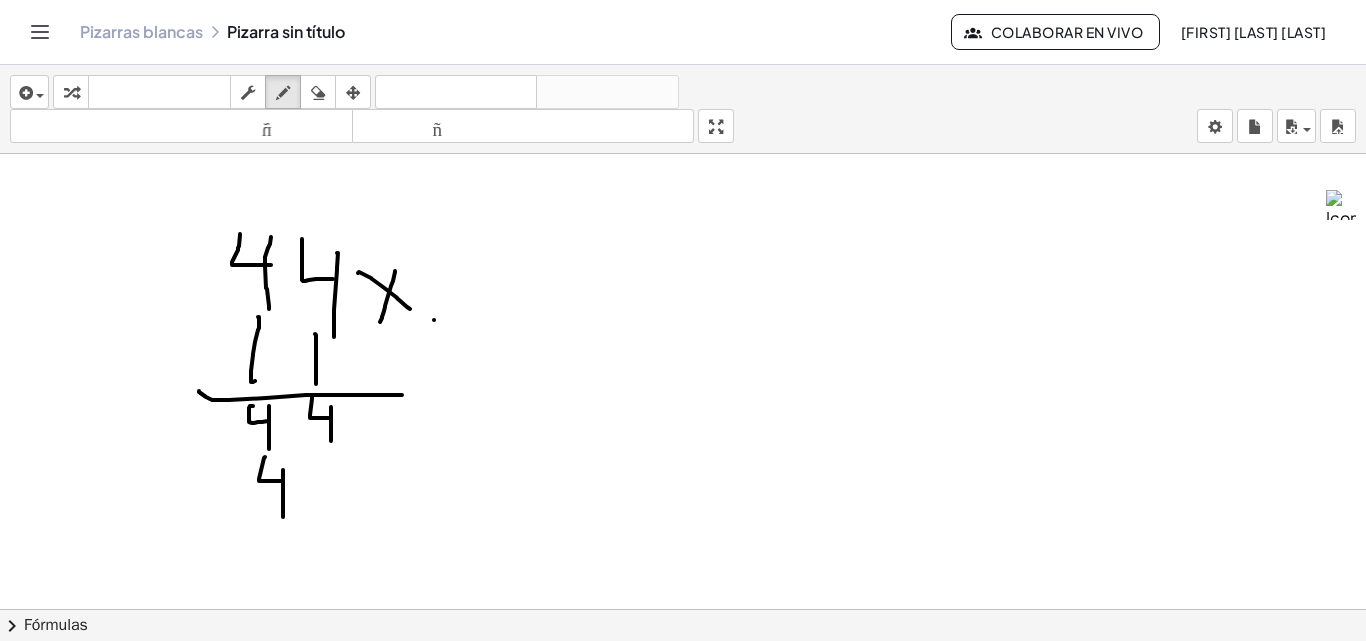 drag, startPoint x: 283, startPoint y: 470, endPoint x: 283, endPoint y: 517, distance: 47 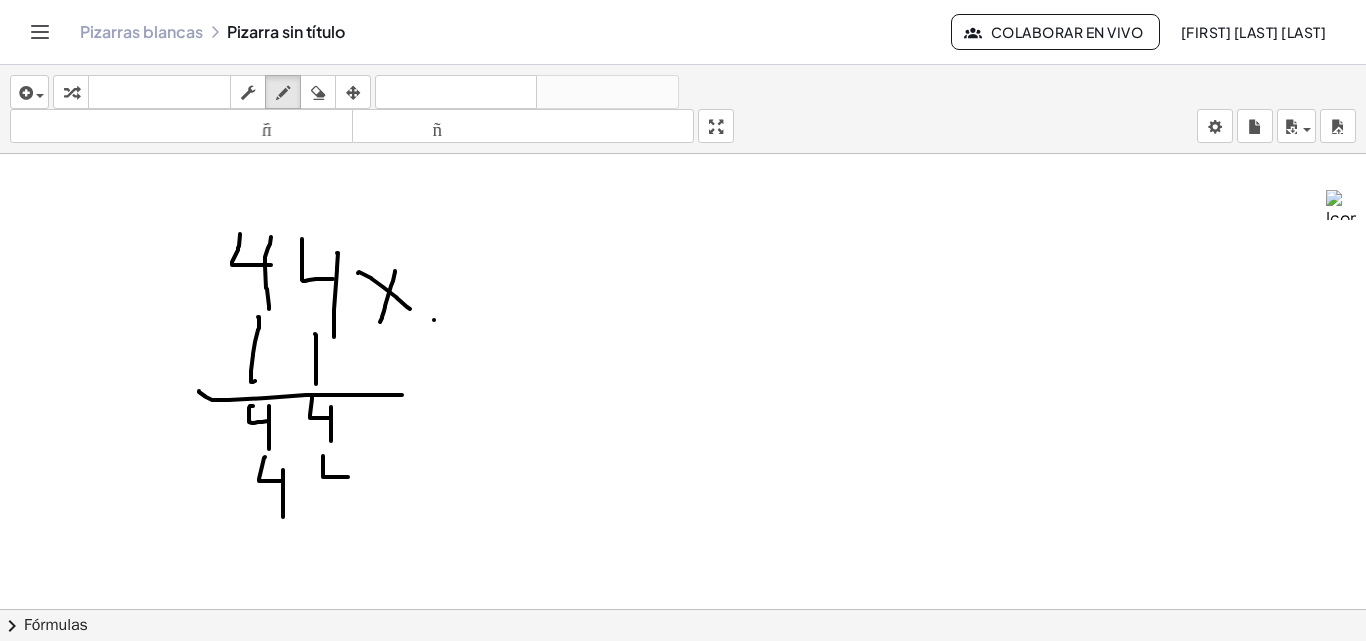 drag, startPoint x: 323, startPoint y: 456, endPoint x: 348, endPoint y: 477, distance: 32.649654 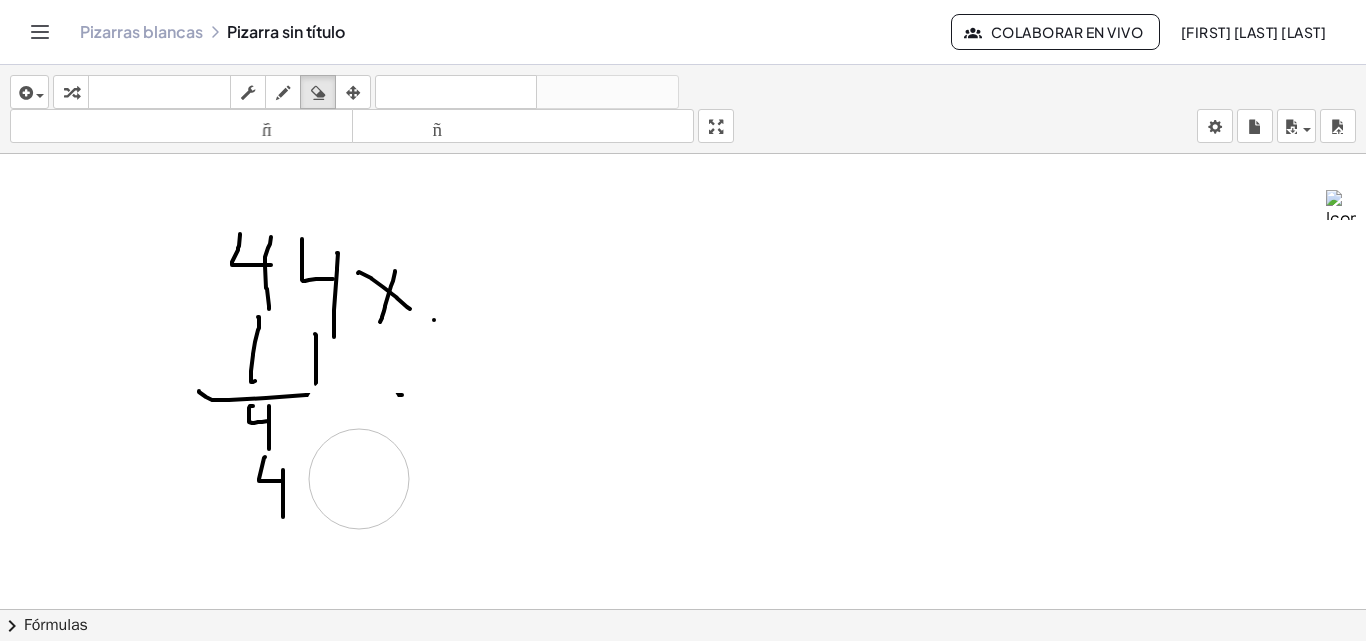 drag, startPoint x: 353, startPoint y: 419, endPoint x: 298, endPoint y: 318, distance: 115.00435 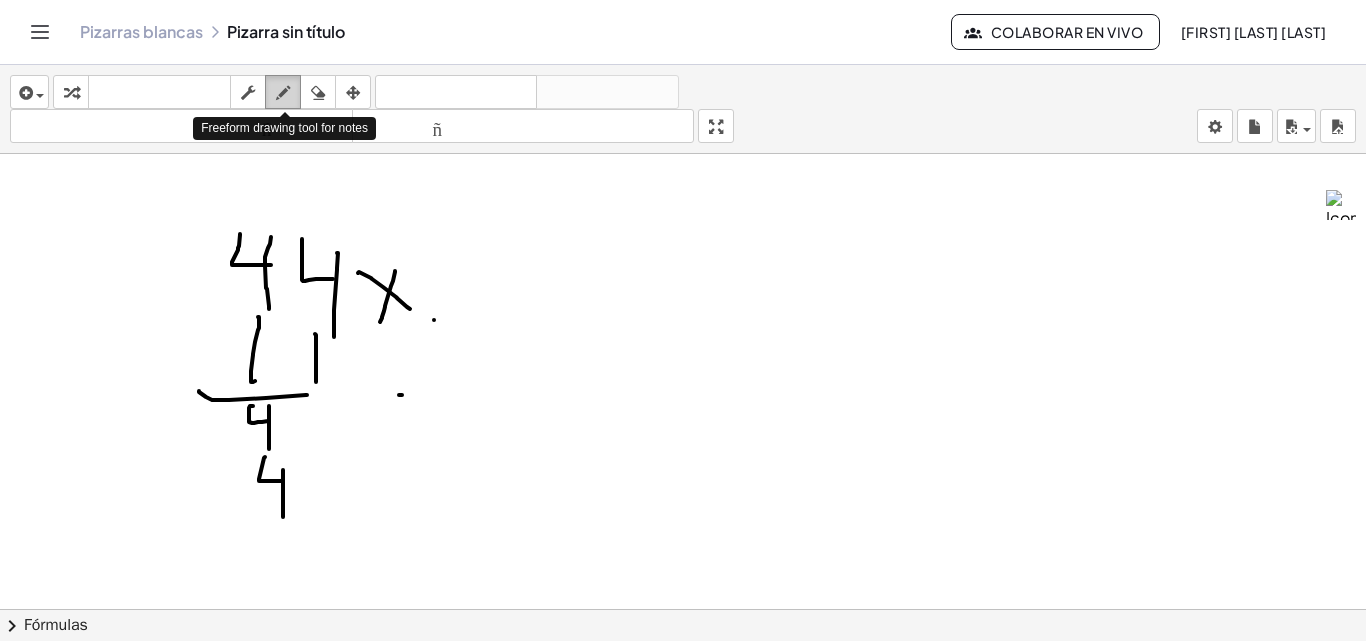 click at bounding box center [283, 93] 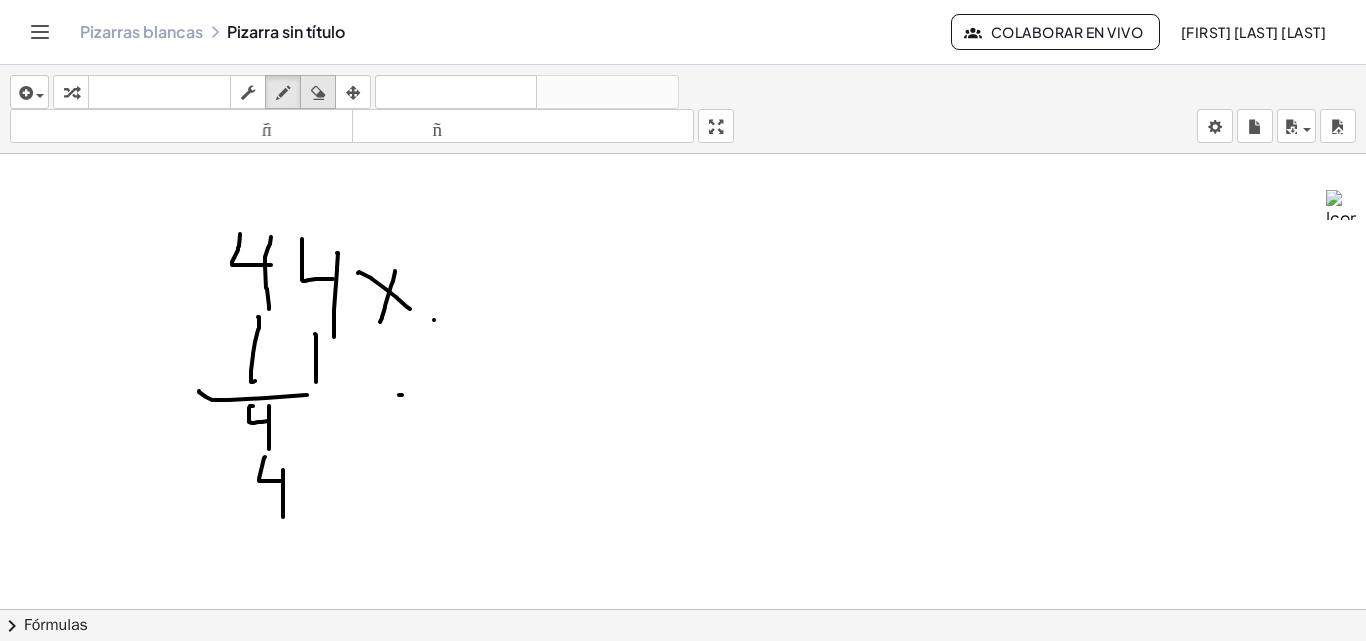 drag, startPoint x: 323, startPoint y: 83, endPoint x: 320, endPoint y: 98, distance: 15.297058 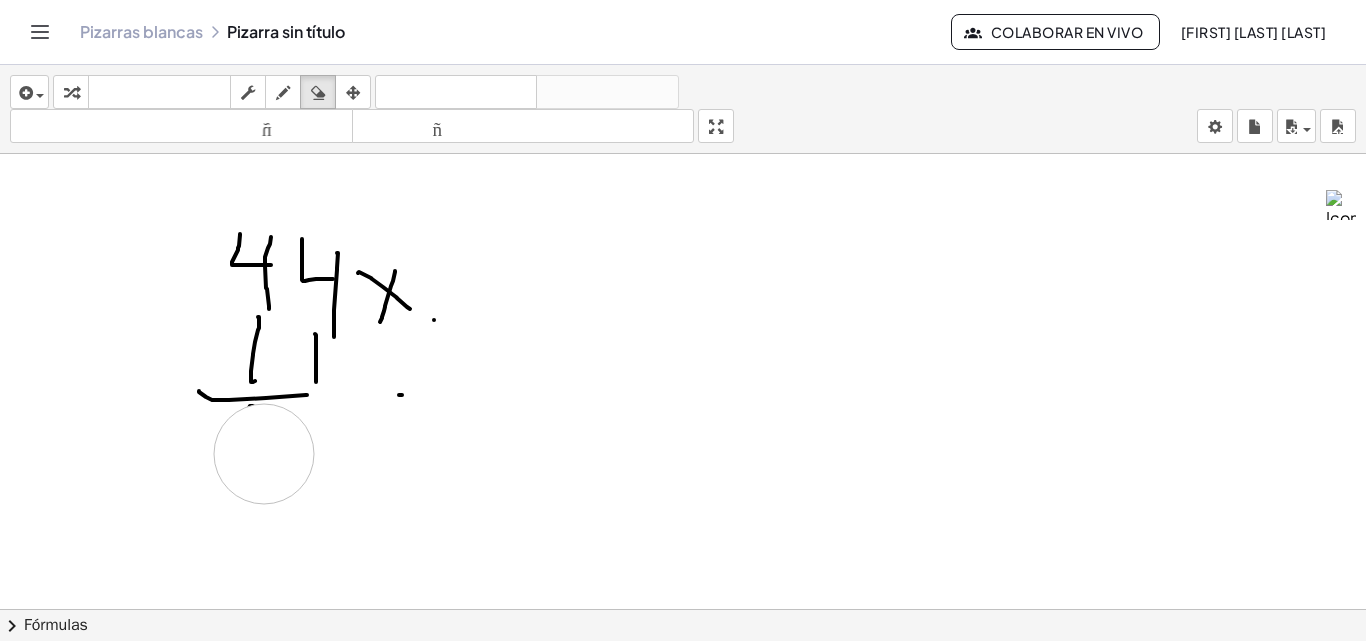 drag, startPoint x: 531, startPoint y: 549, endPoint x: 264, endPoint y: 454, distance: 283.39725 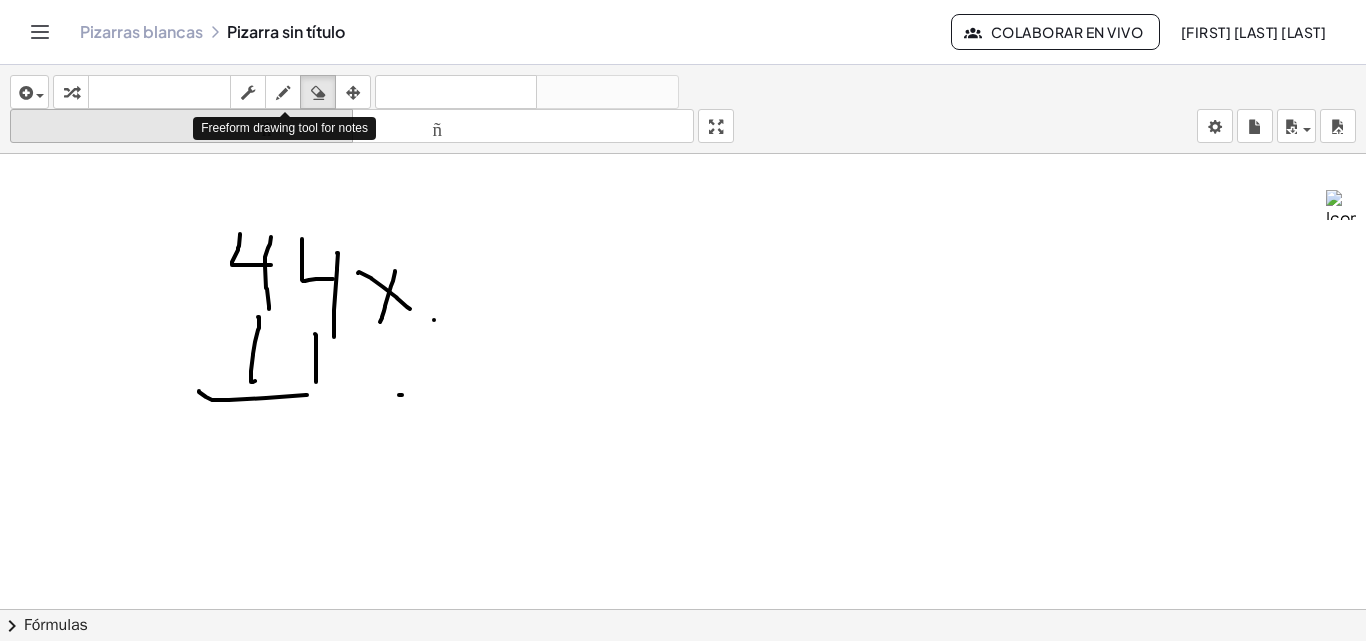 drag, startPoint x: 283, startPoint y: 87, endPoint x: 283, endPoint y: 110, distance: 23 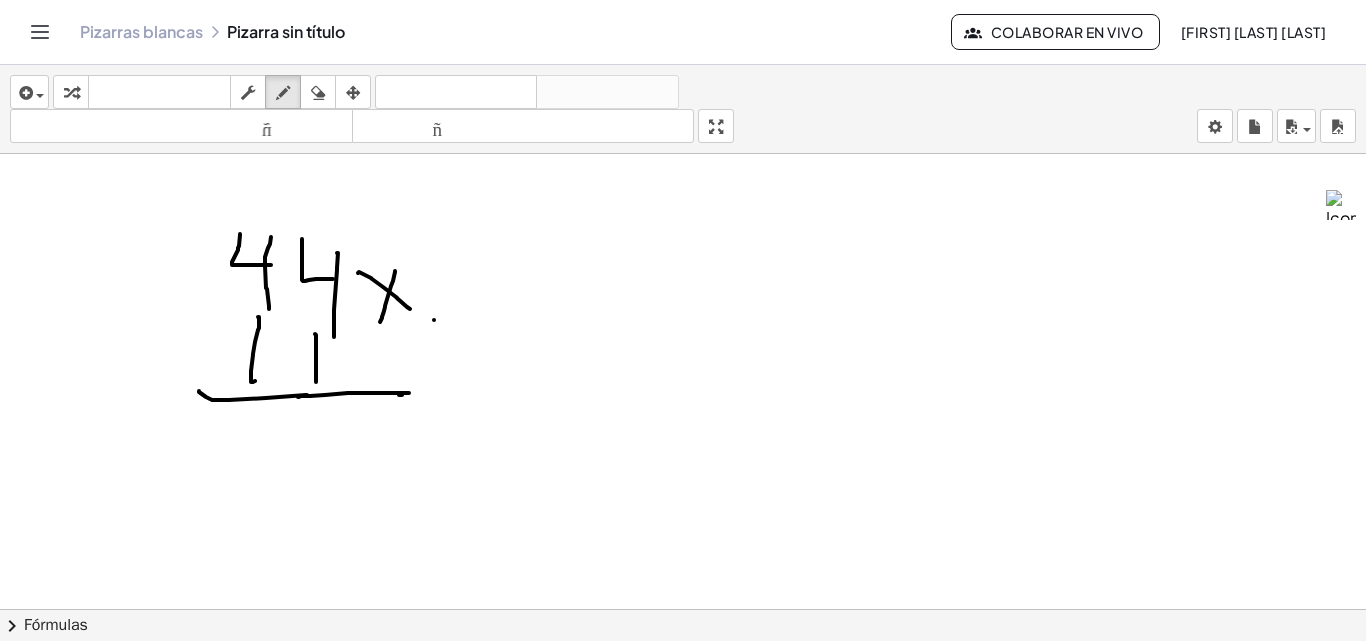 drag, startPoint x: 299, startPoint y: 397, endPoint x: 406, endPoint y: 395, distance: 107.01869 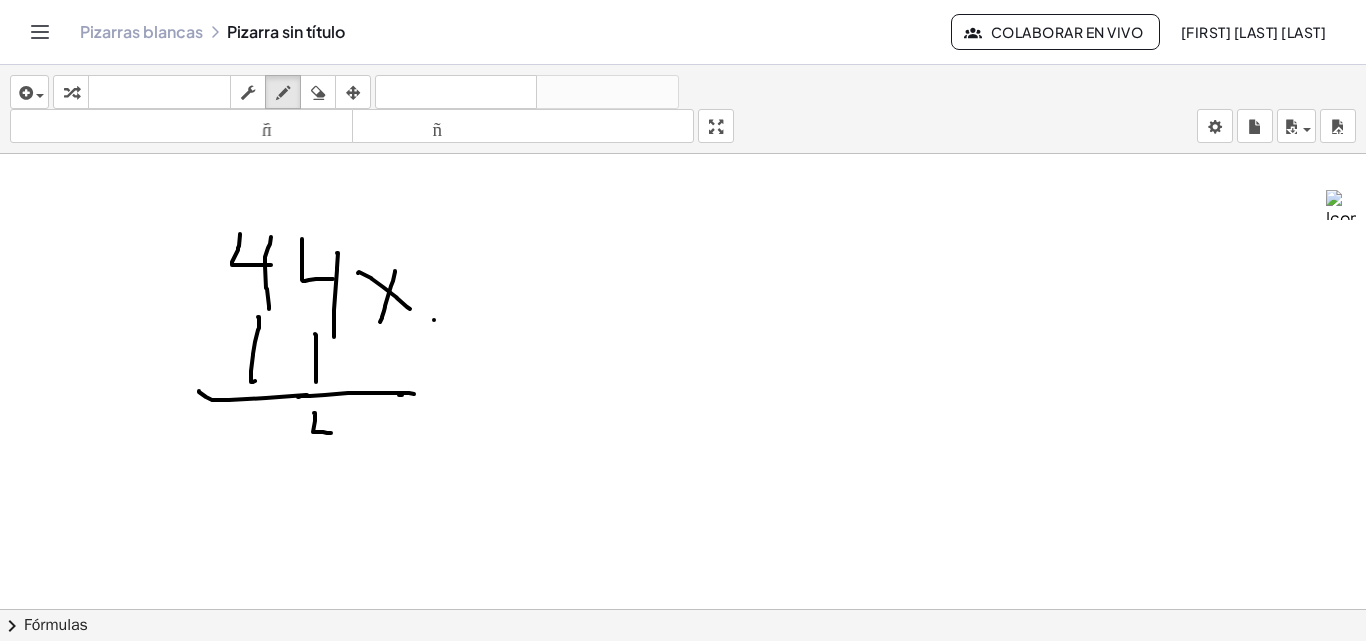 drag, startPoint x: 314, startPoint y: 413, endPoint x: 331, endPoint y: 433, distance: 26.24881 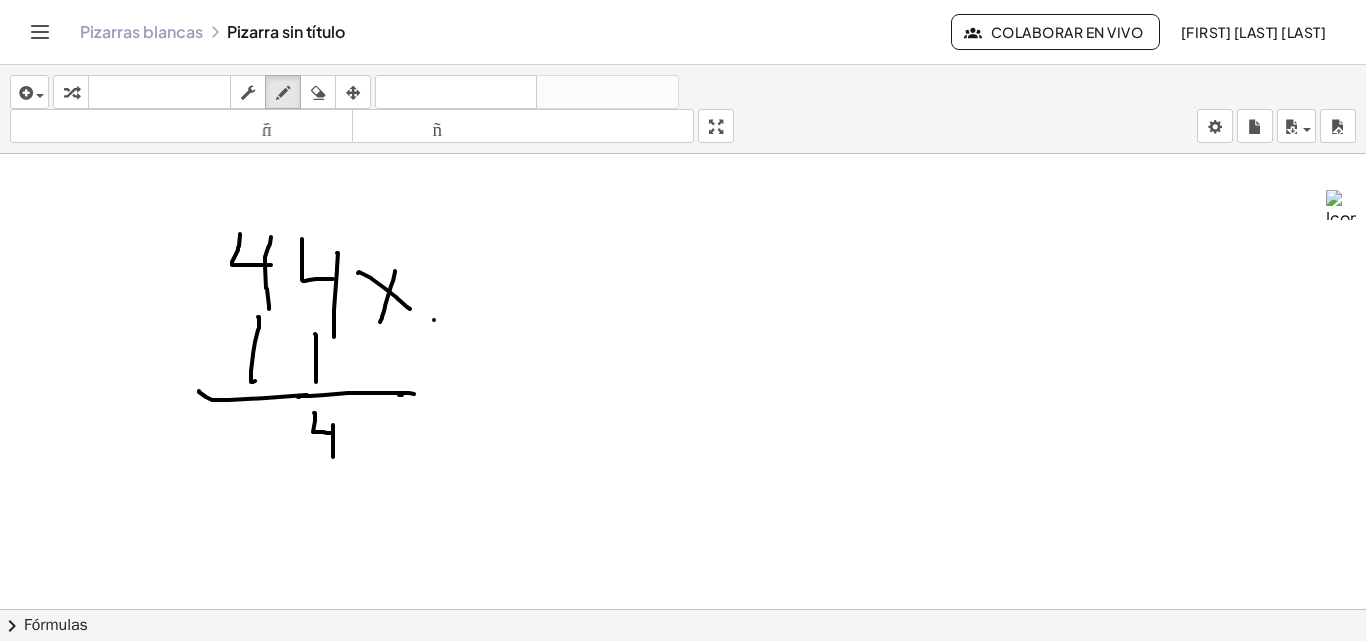 drag, startPoint x: 333, startPoint y: 425, endPoint x: 333, endPoint y: 457, distance: 32 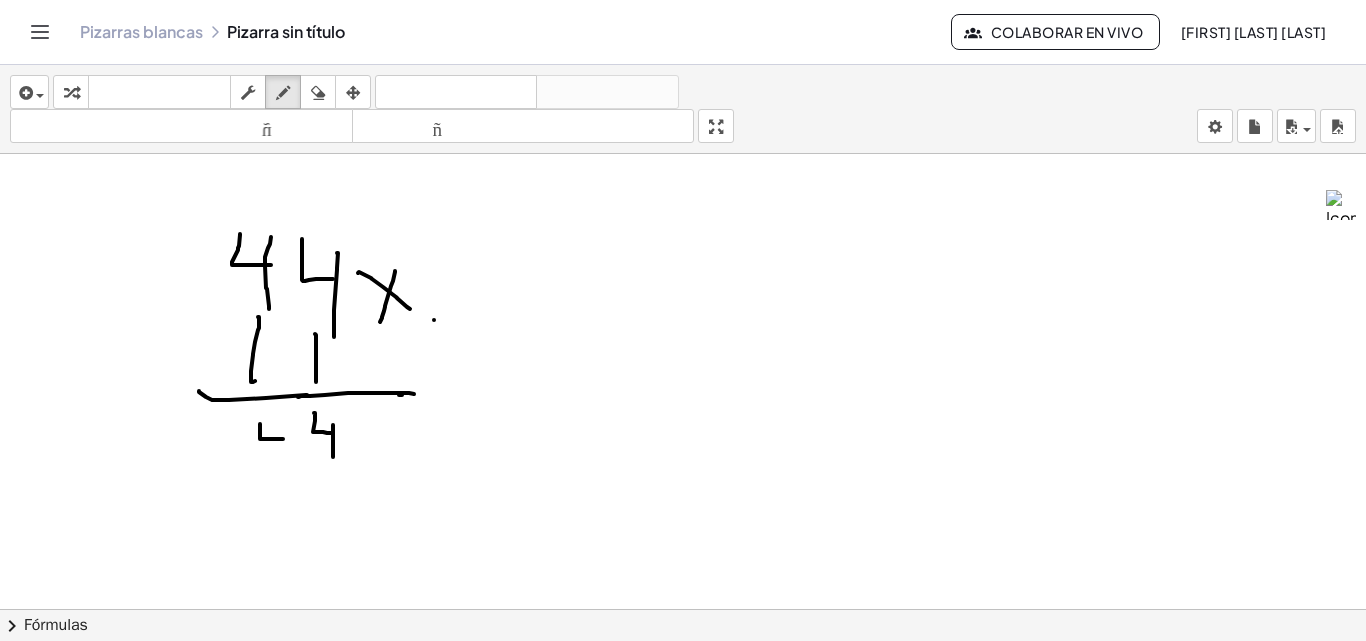 drag, startPoint x: 260, startPoint y: 424, endPoint x: 283, endPoint y: 439, distance: 27.45906 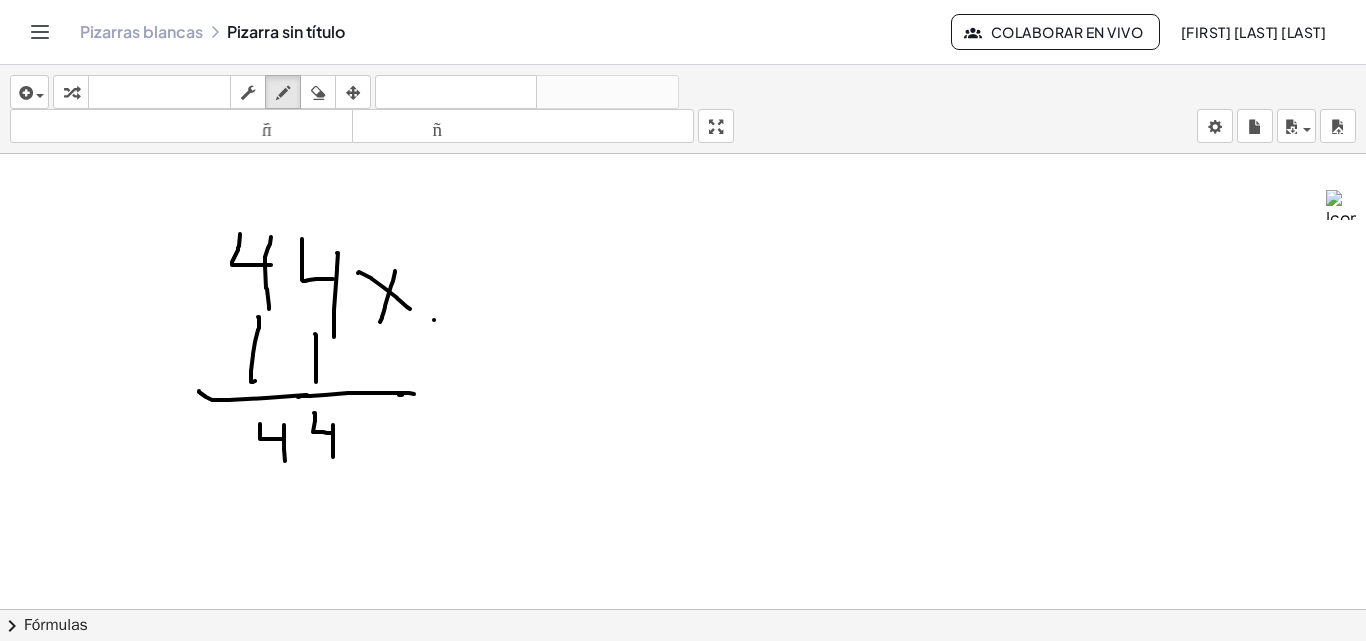 drag, startPoint x: 284, startPoint y: 425, endPoint x: 285, endPoint y: 461, distance: 36.013885 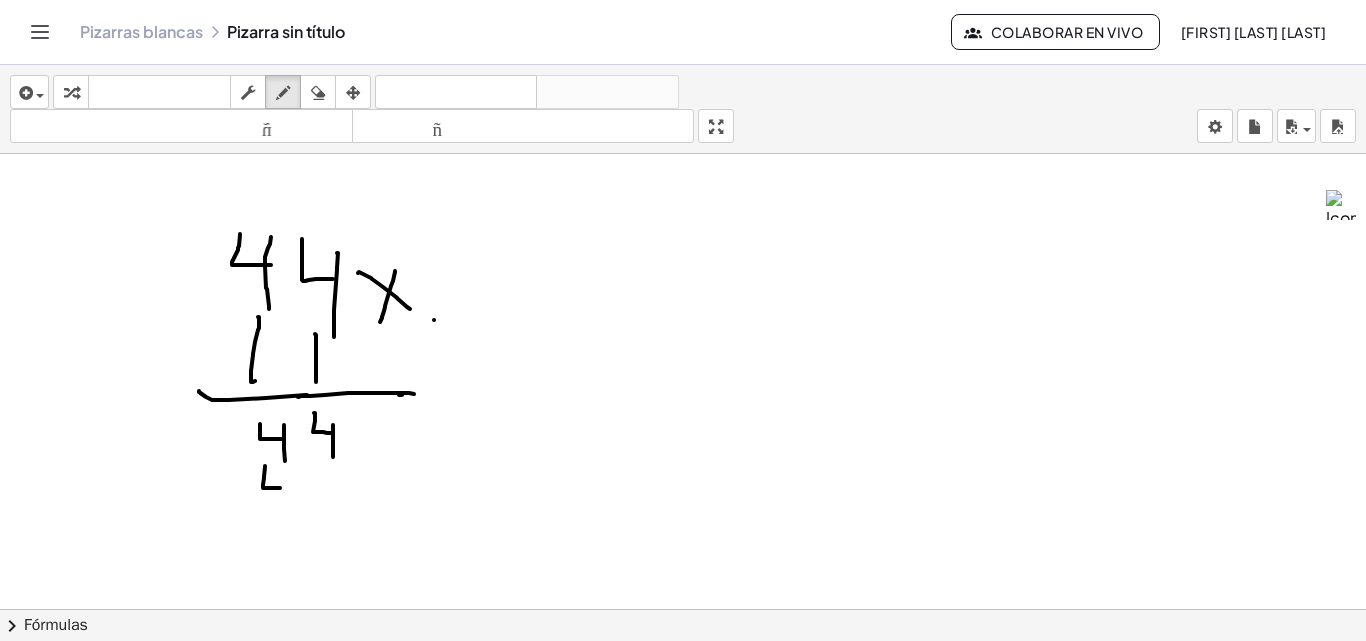 drag, startPoint x: 265, startPoint y: 466, endPoint x: 290, endPoint y: 490, distance: 34.655445 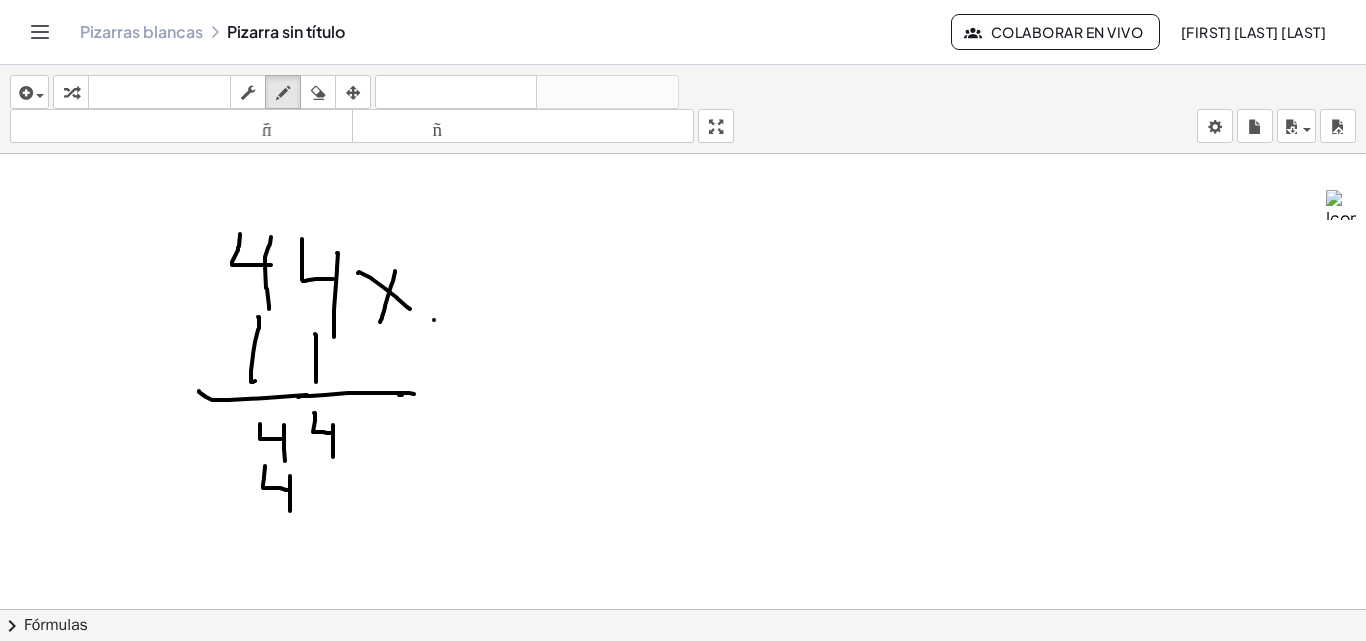 drag, startPoint x: 290, startPoint y: 476, endPoint x: 290, endPoint y: 511, distance: 35 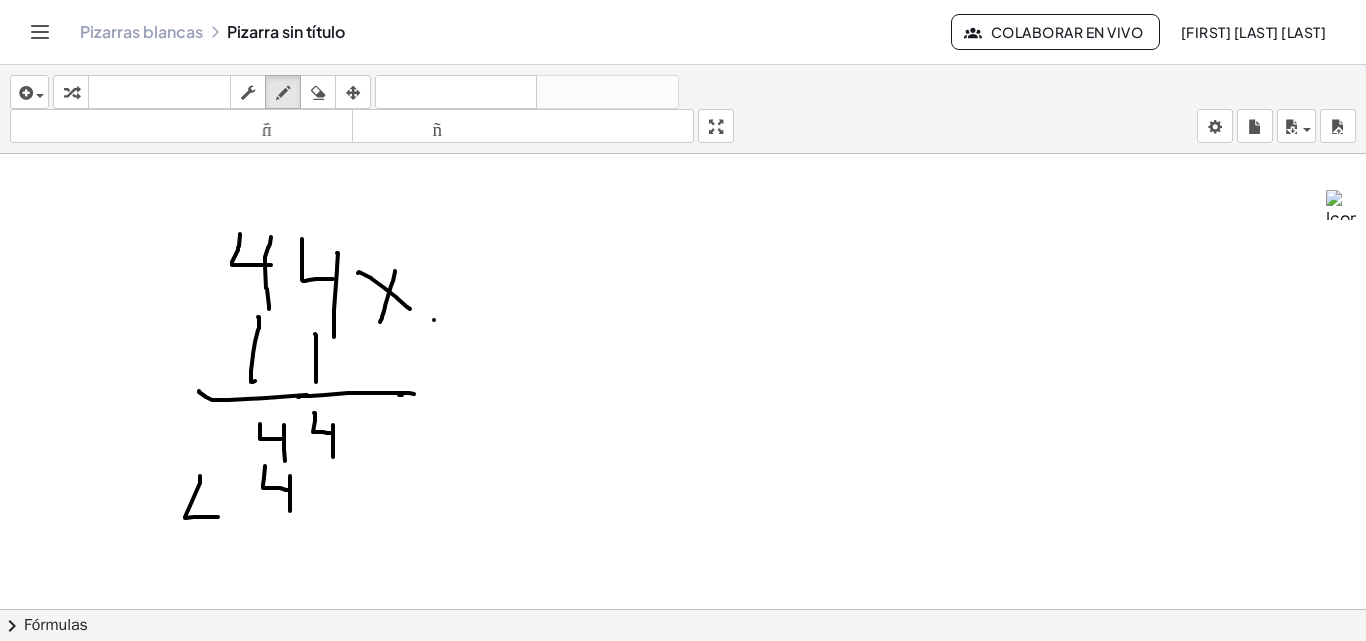 drag, startPoint x: 200, startPoint y: 476, endPoint x: 230, endPoint y: 517, distance: 50.803543 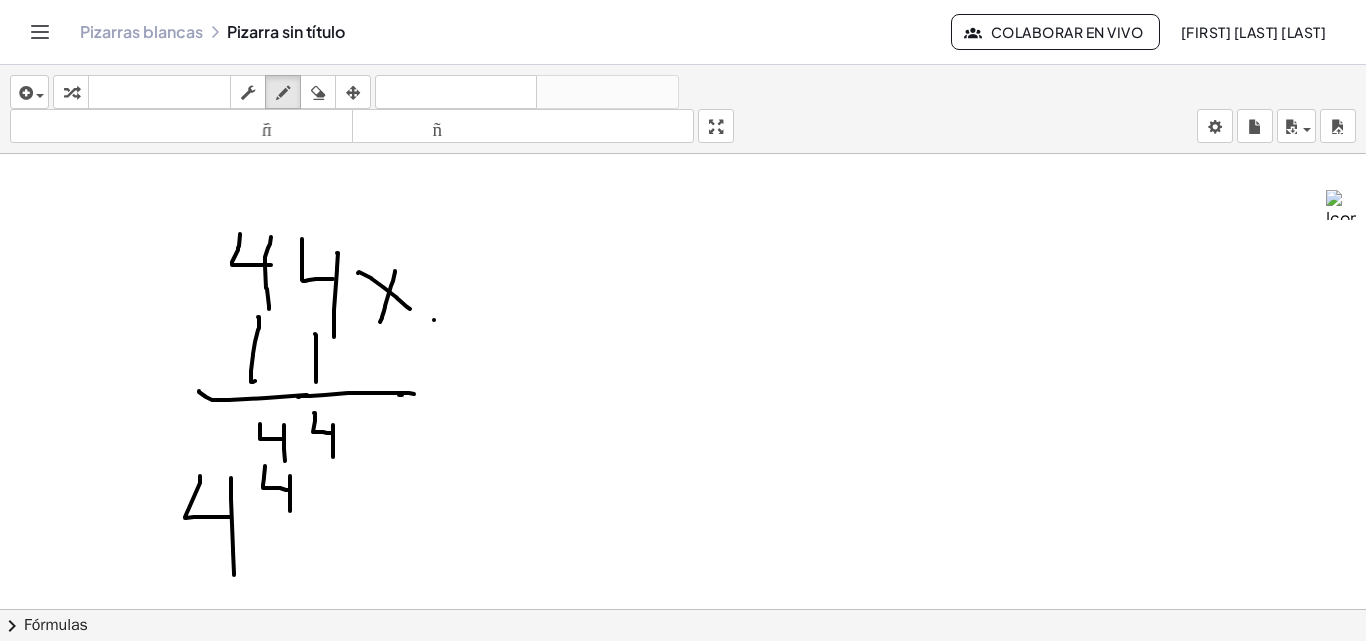 drag, startPoint x: 231, startPoint y: 478, endPoint x: 234, endPoint y: 575, distance: 97.04638 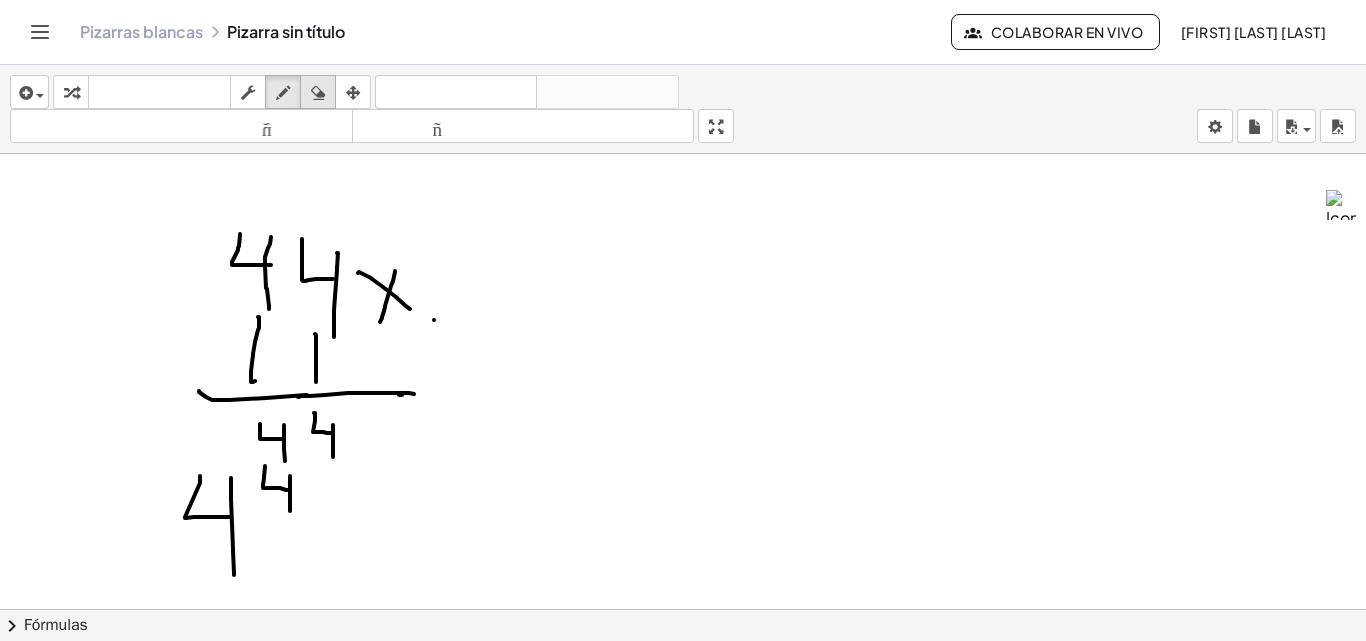 click at bounding box center (318, 92) 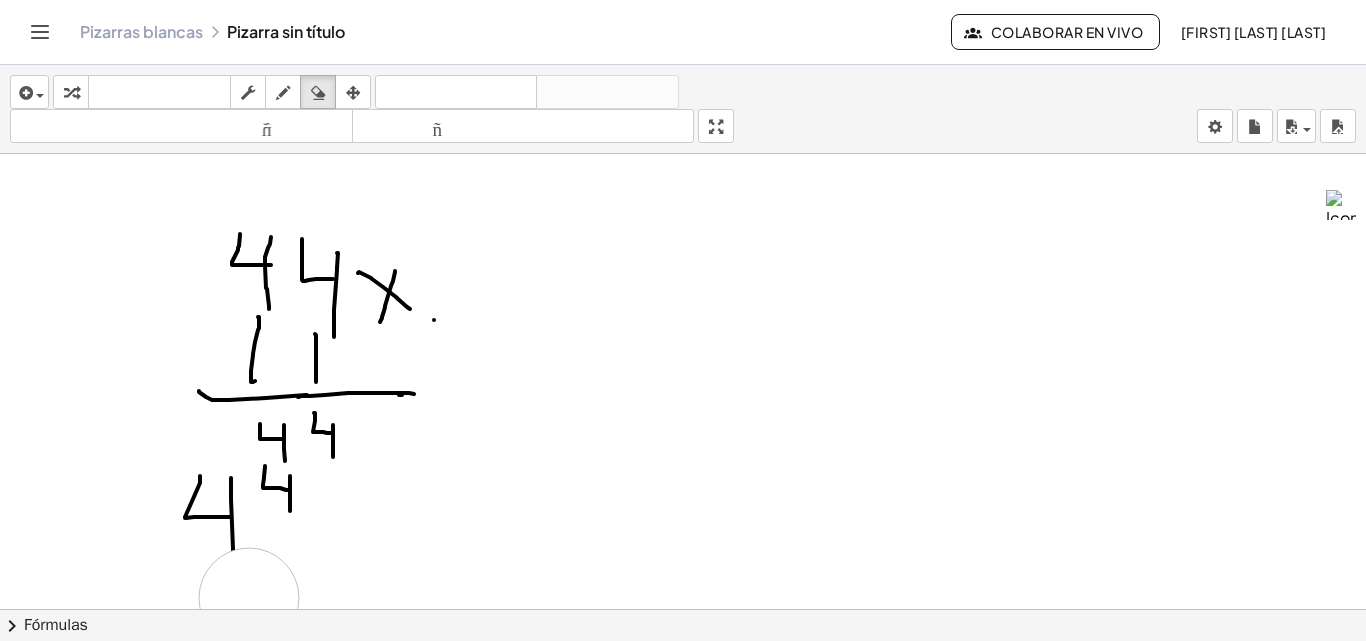drag, startPoint x: 275, startPoint y: 600, endPoint x: 249, endPoint y: 598, distance: 26.076809 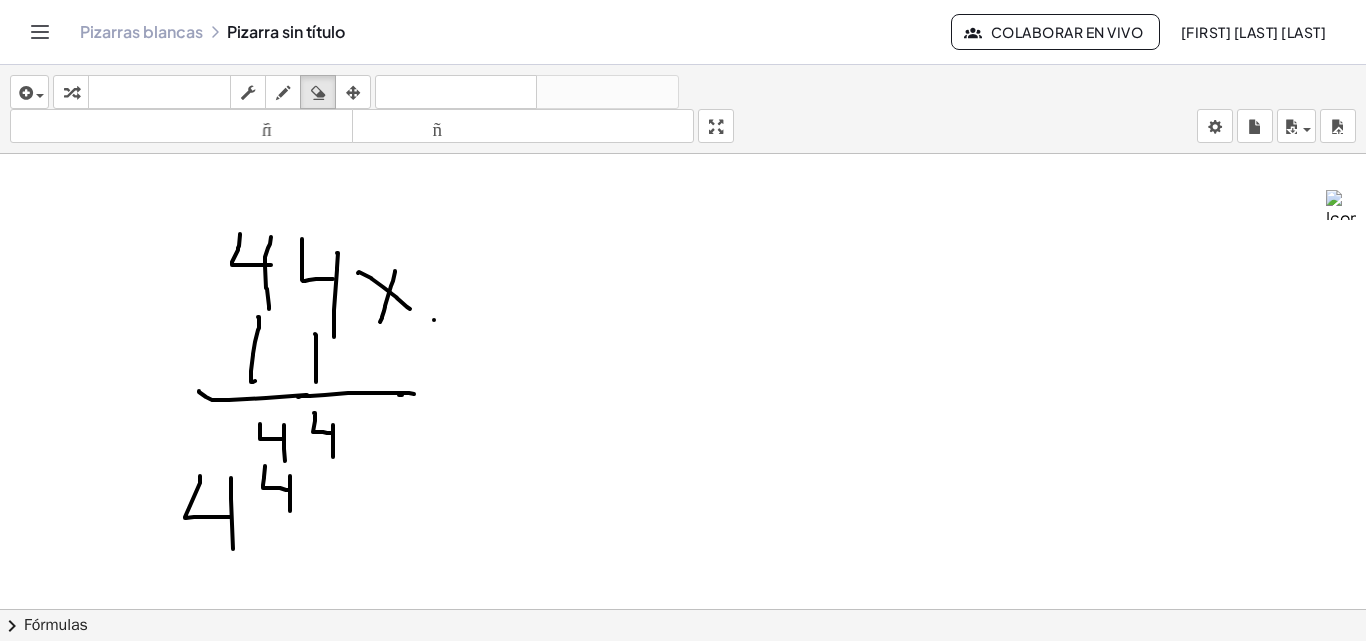 click at bounding box center [283, 93] 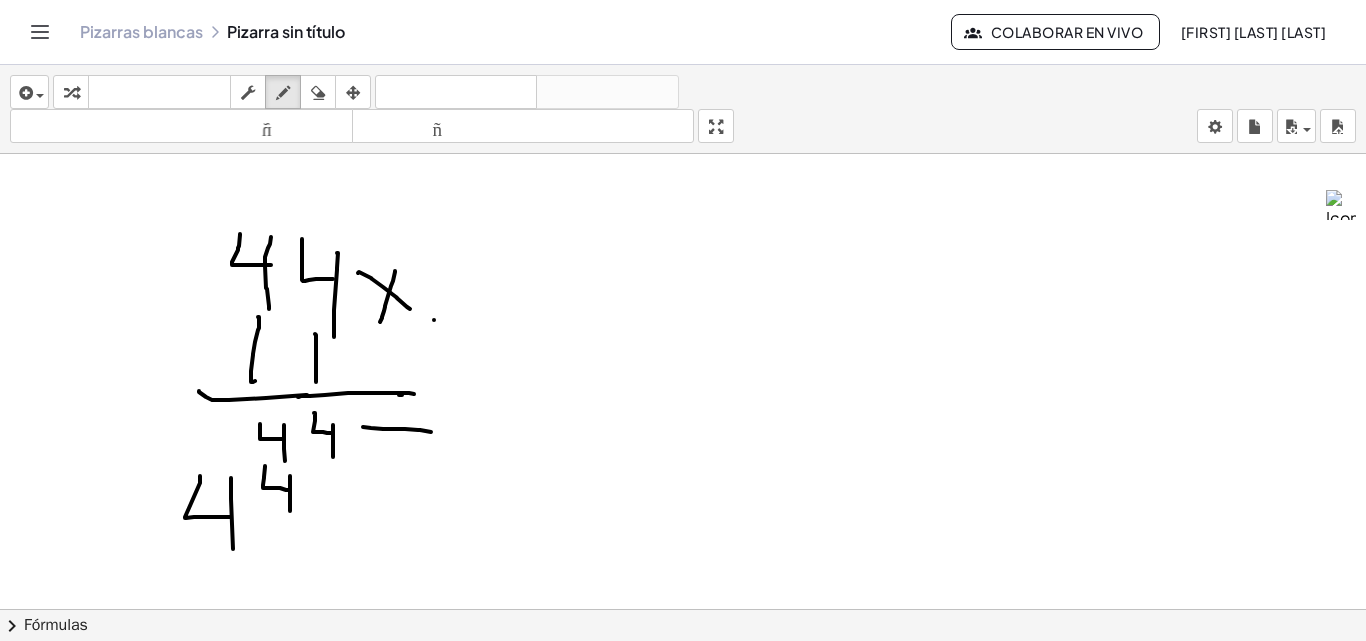 drag, startPoint x: 371, startPoint y: 428, endPoint x: 425, endPoint y: 420, distance: 54.589375 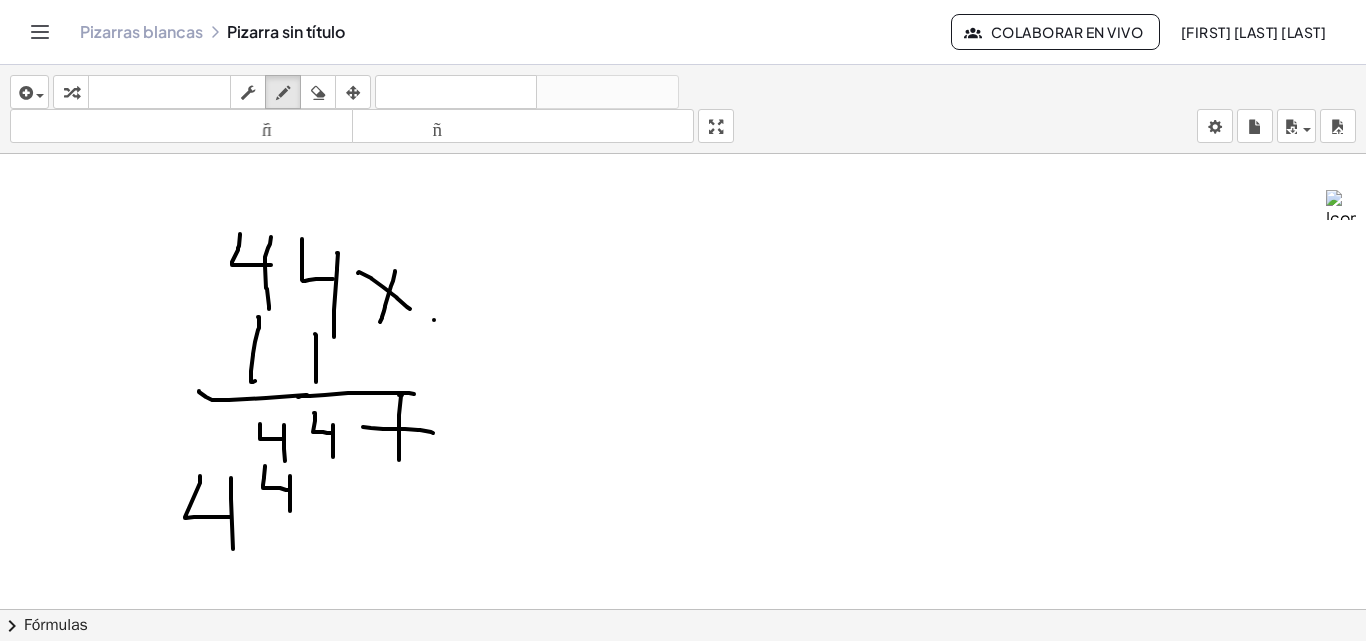 drag, startPoint x: 401, startPoint y: 395, endPoint x: 398, endPoint y: 466, distance: 71.063354 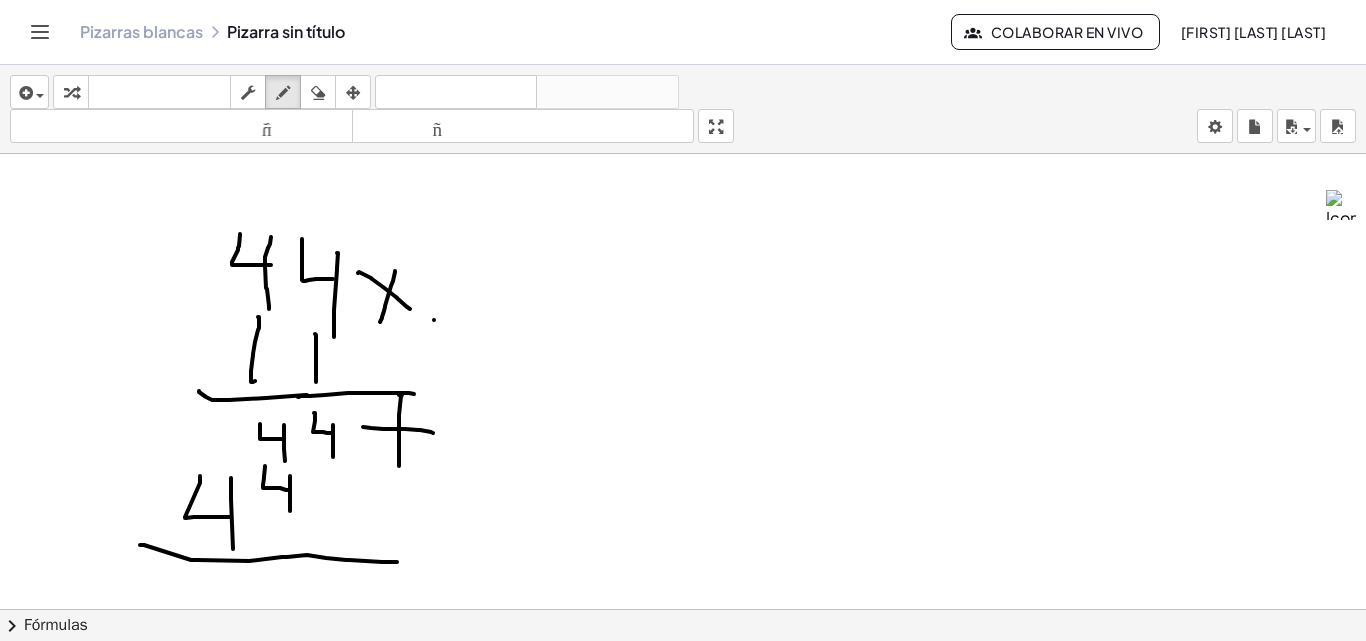 drag, startPoint x: 140, startPoint y: 545, endPoint x: 414, endPoint y: 564, distance: 274.65796 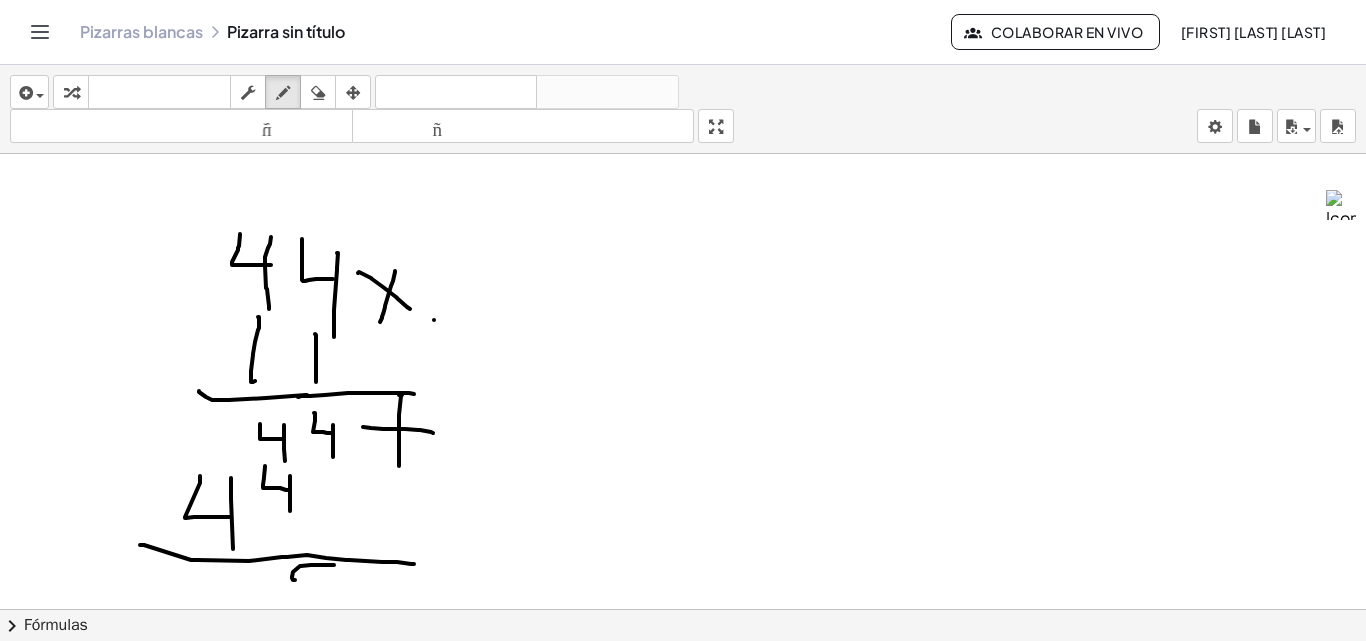 drag, startPoint x: 334, startPoint y: 565, endPoint x: 295, endPoint y: 580, distance: 41.785164 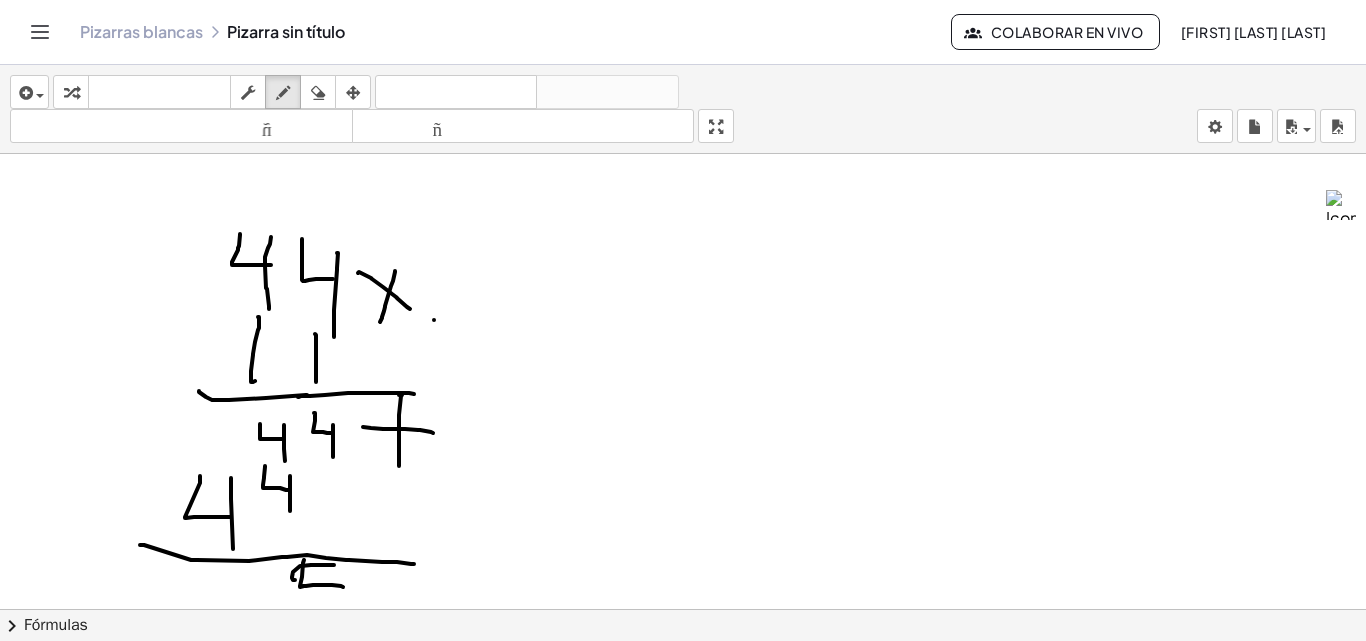 drag, startPoint x: 304, startPoint y: 560, endPoint x: 343, endPoint y: 587, distance: 47.434166 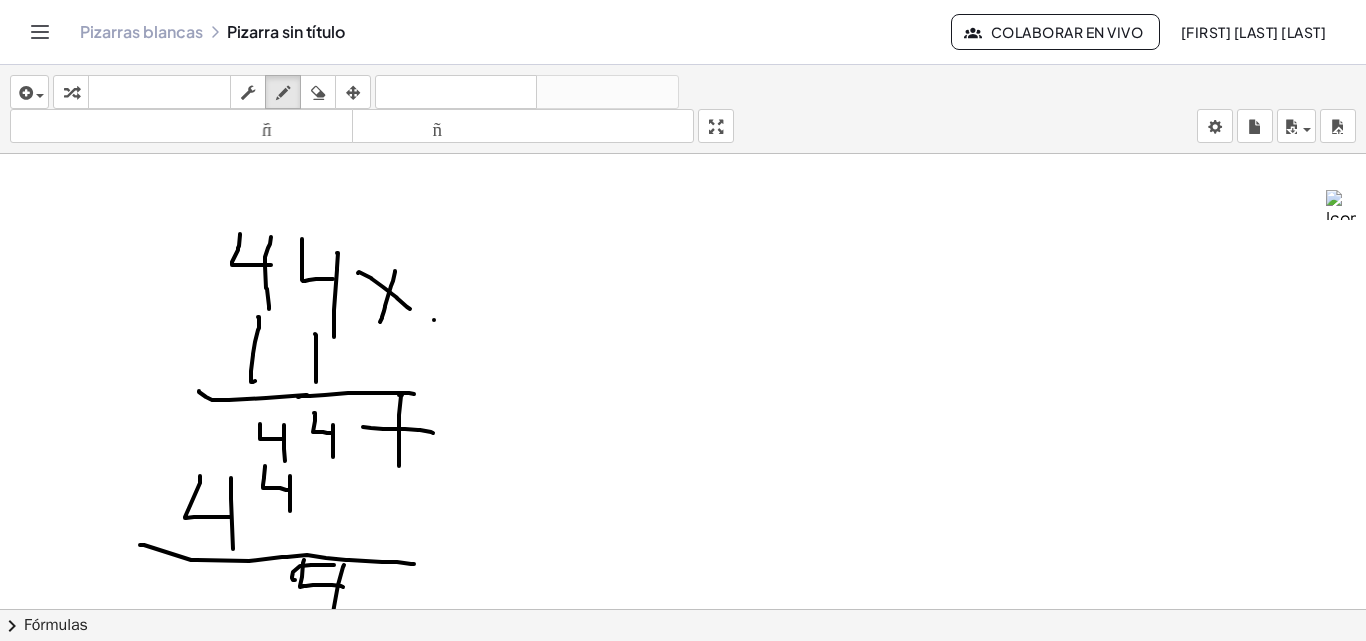 drag, startPoint x: 344, startPoint y: 565, endPoint x: 330, endPoint y: 635, distance: 71.38628 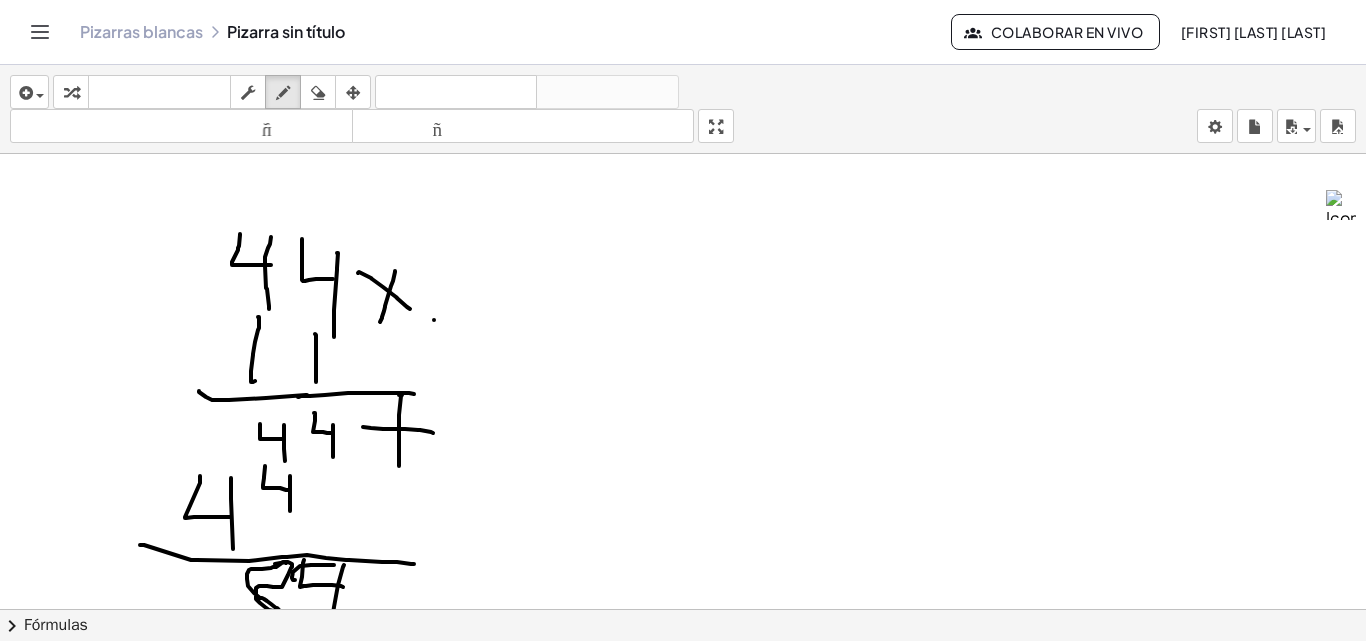 drag, startPoint x: 286, startPoint y: 563, endPoint x: 269, endPoint y: 565, distance: 17.117243 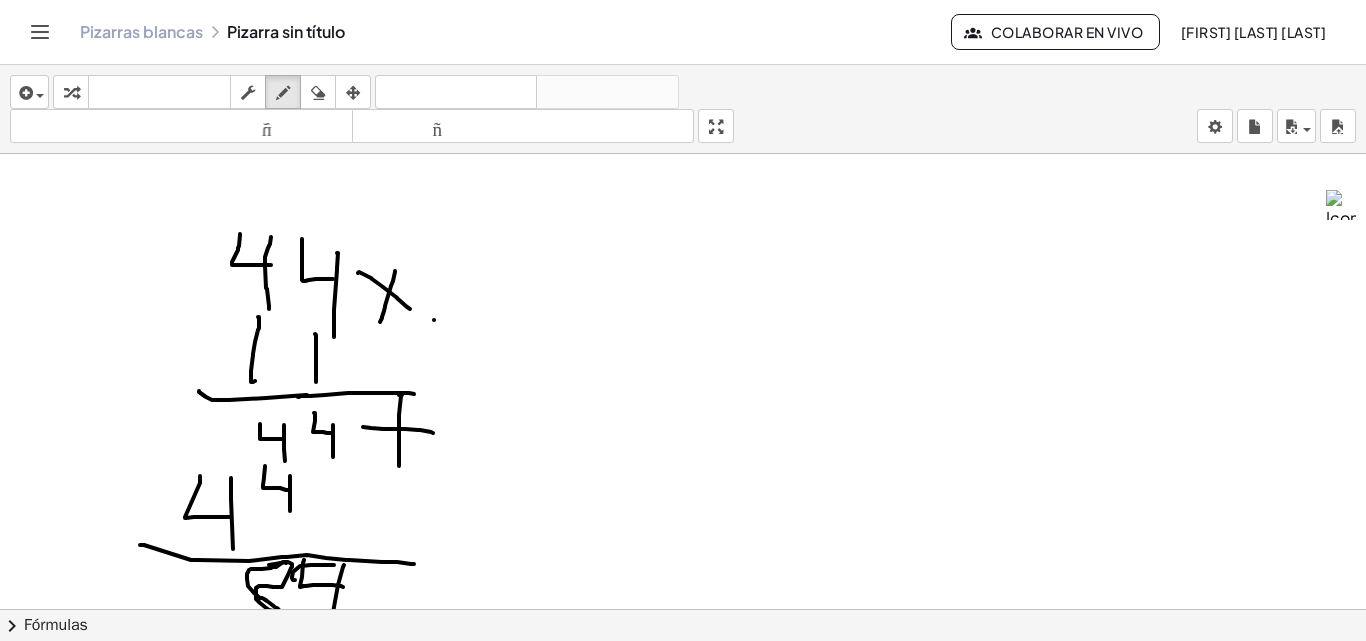 scroll, scrollTop: 100, scrollLeft: 0, axis: vertical 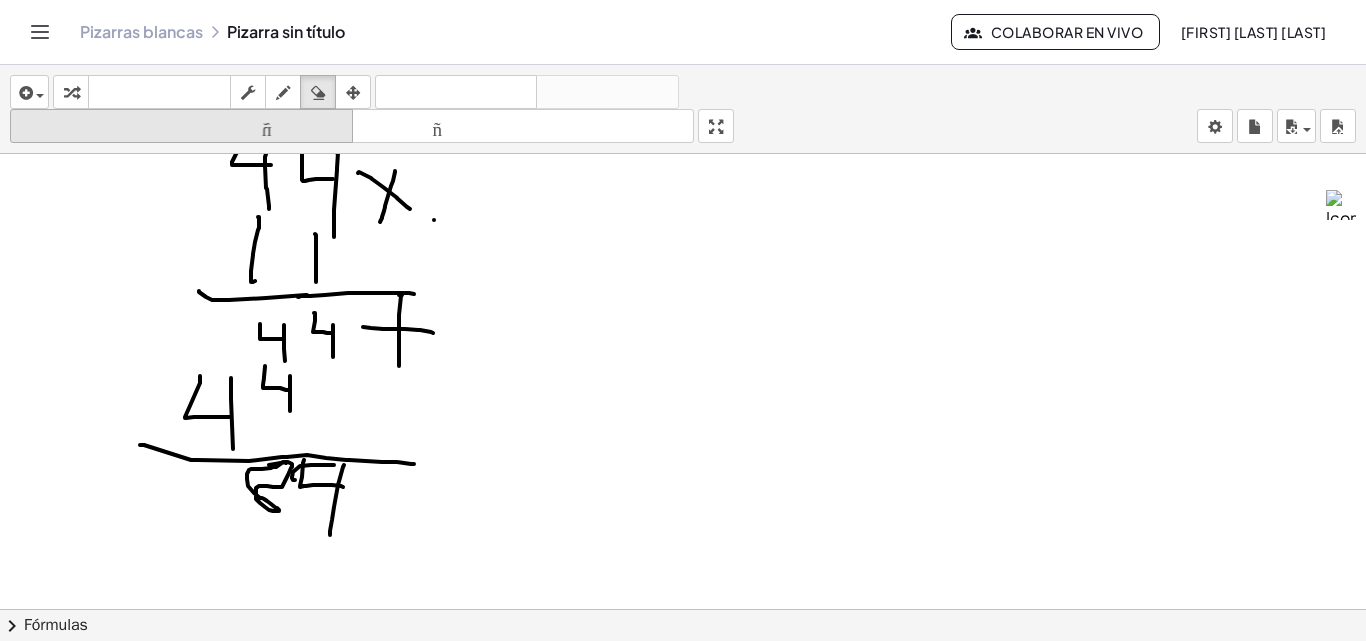 drag, startPoint x: 317, startPoint y: 89, endPoint x: 325, endPoint y: 119, distance: 31.04835 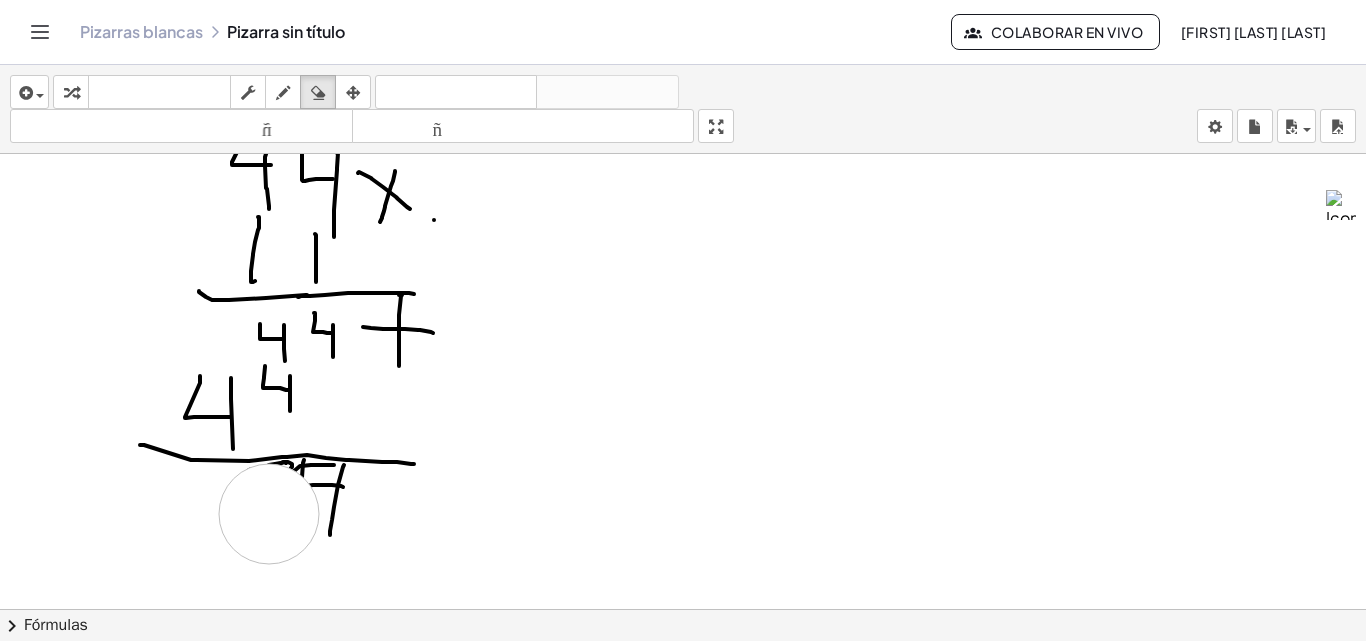 click at bounding box center [683, 588] 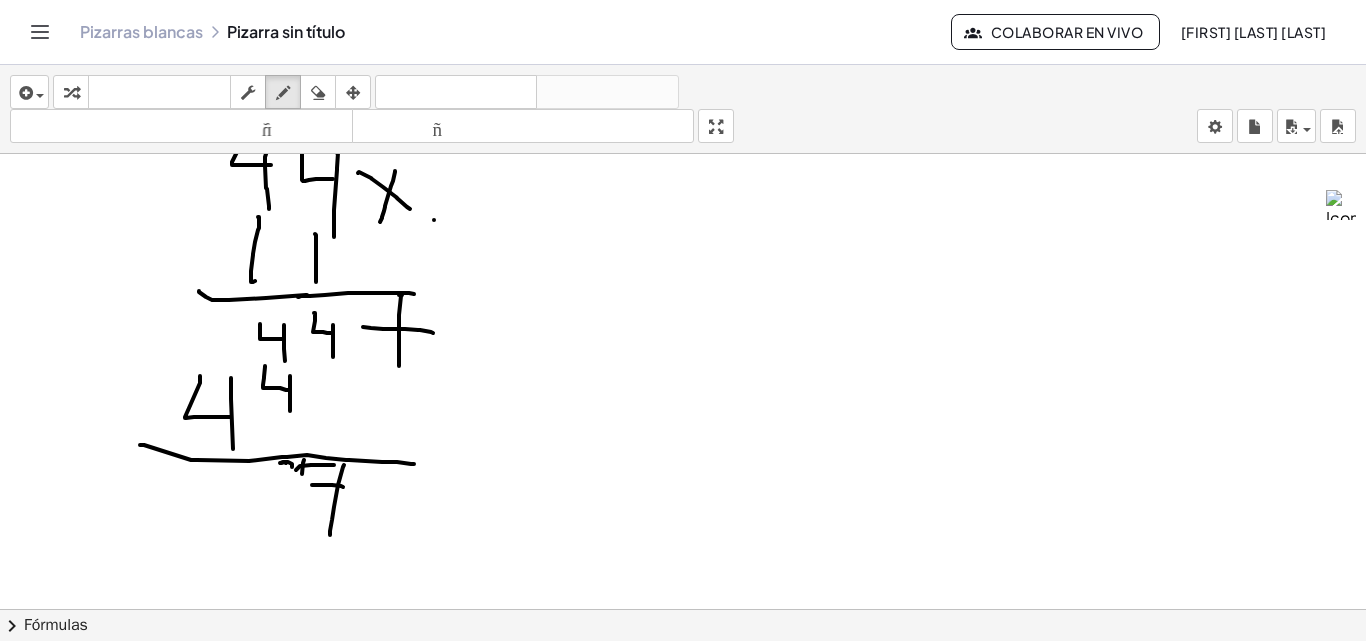 drag, startPoint x: 285, startPoint y: 84, endPoint x: 276, endPoint y: 231, distance: 147.27525 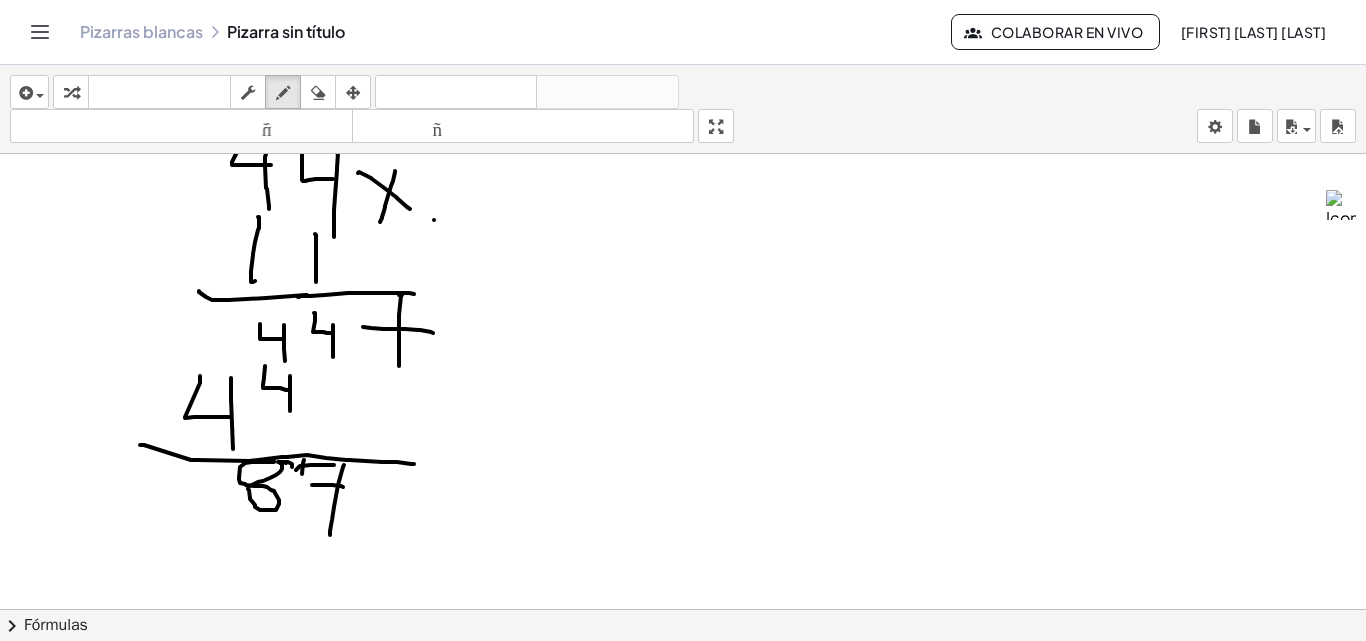 drag, startPoint x: 273, startPoint y: 461, endPoint x: 263, endPoint y: 462, distance: 10.049875 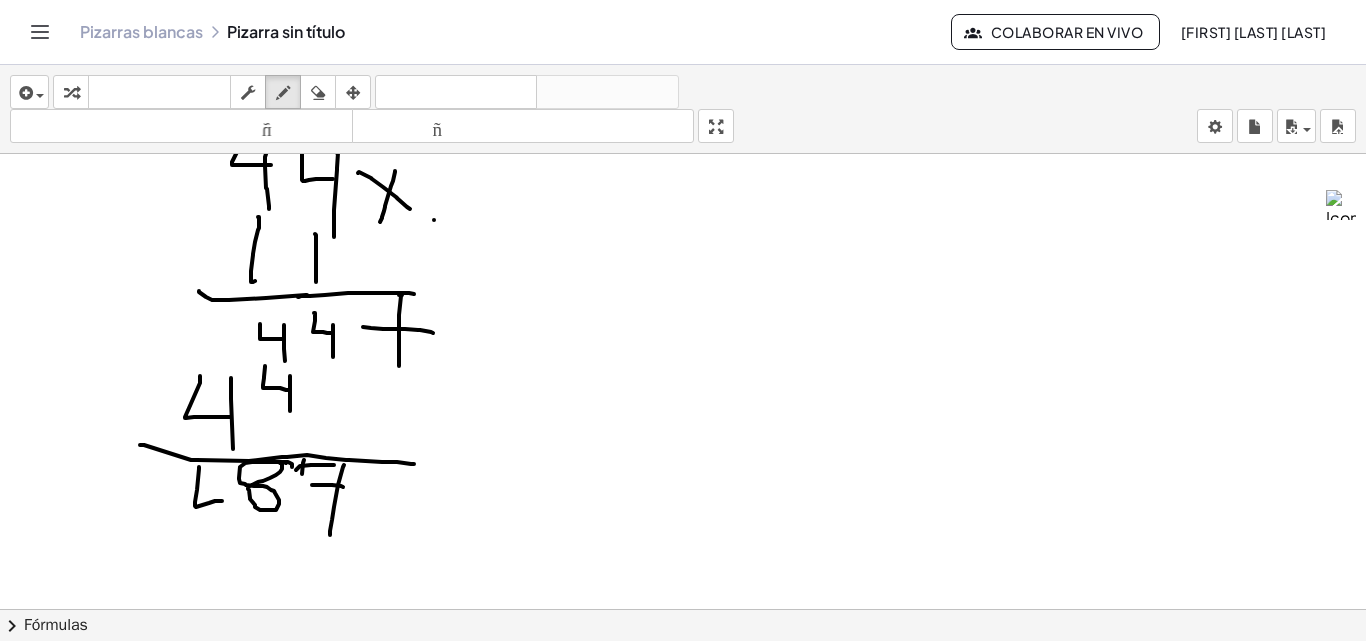 drag, startPoint x: 199, startPoint y: 467, endPoint x: 222, endPoint y: 501, distance: 41.04875 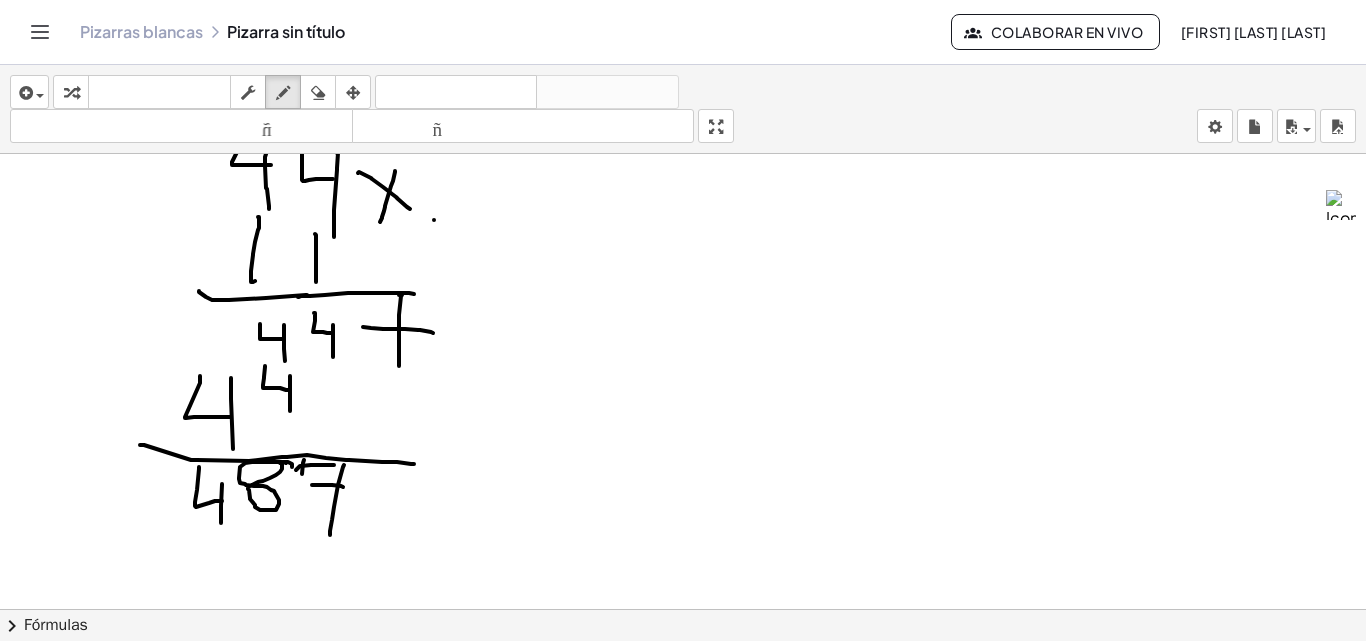 drag, startPoint x: 222, startPoint y: 484, endPoint x: 221, endPoint y: 526, distance: 42.0119 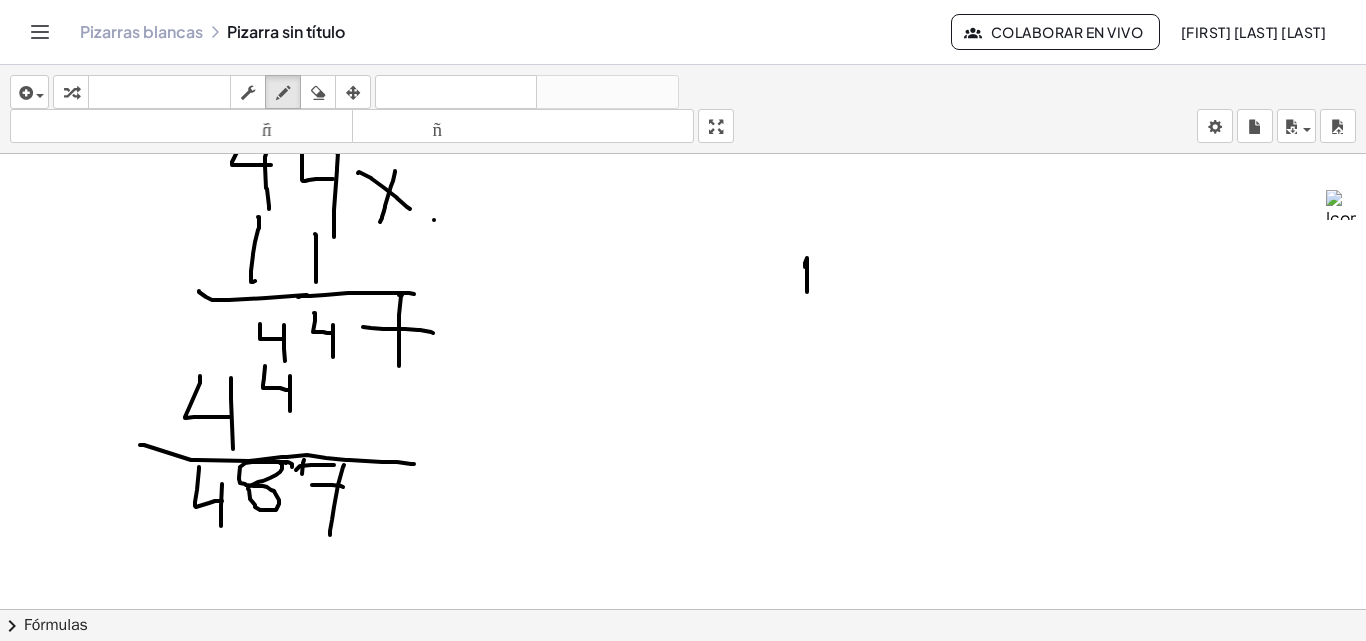 drag, startPoint x: 807, startPoint y: 292, endPoint x: 805, endPoint y: 267, distance: 25.079872 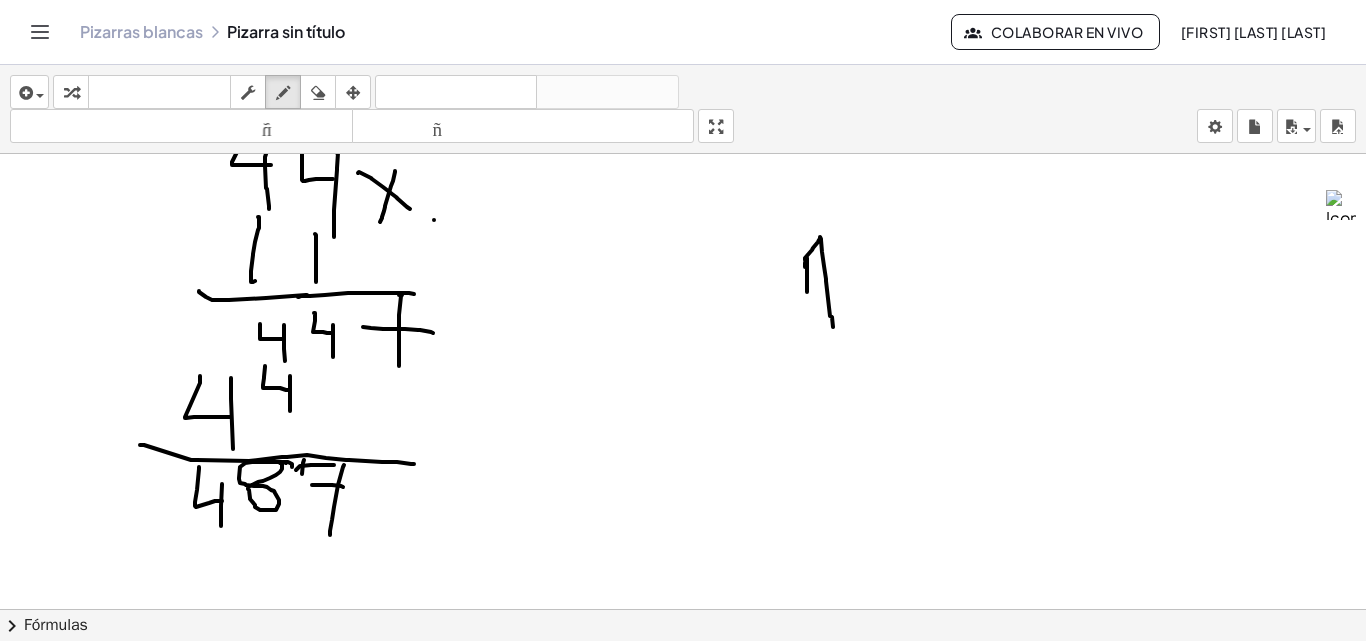 drag, startPoint x: 805, startPoint y: 260, endPoint x: 833, endPoint y: 329, distance: 74.46476 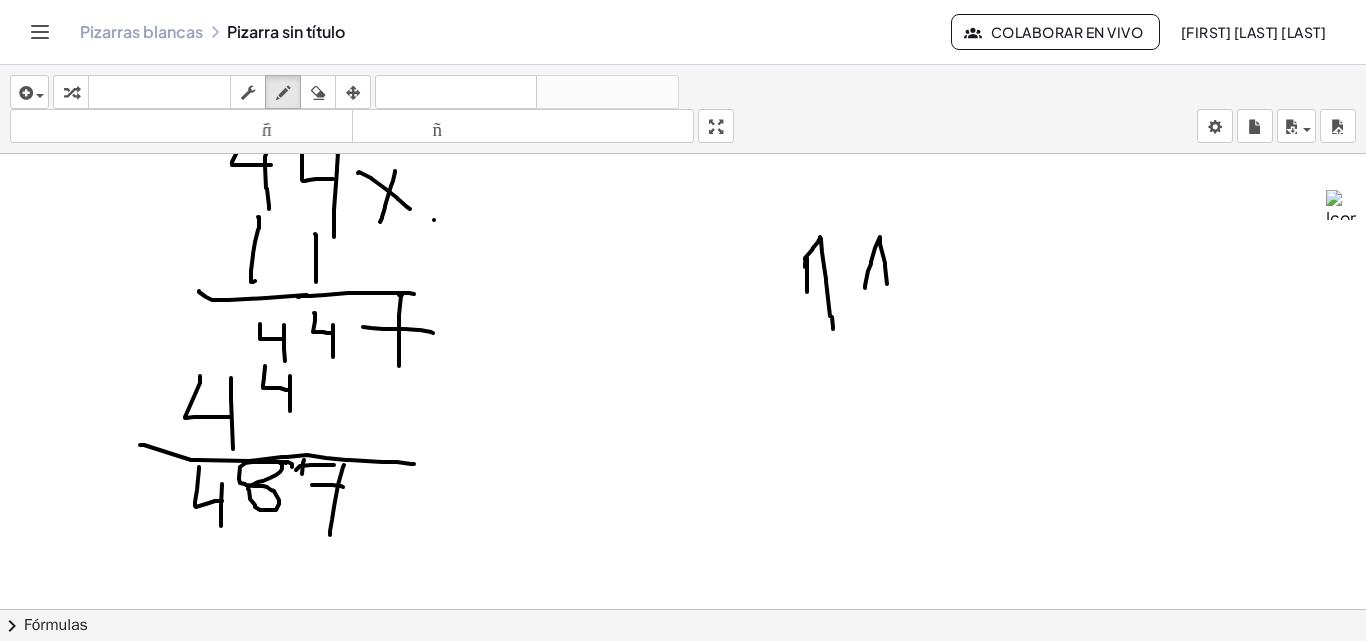 drag, startPoint x: 865, startPoint y: 288, endPoint x: 924, endPoint y: 264, distance: 63.694584 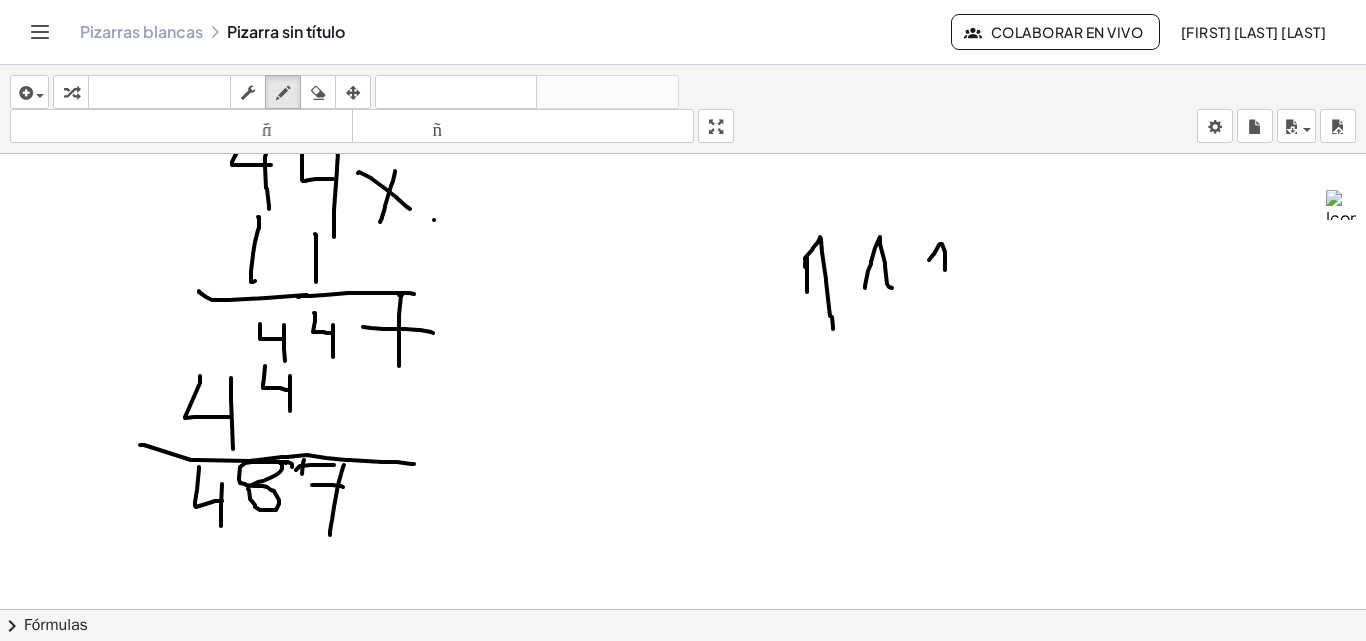 drag, startPoint x: 929, startPoint y: 260, endPoint x: 949, endPoint y: 304, distance: 48.332184 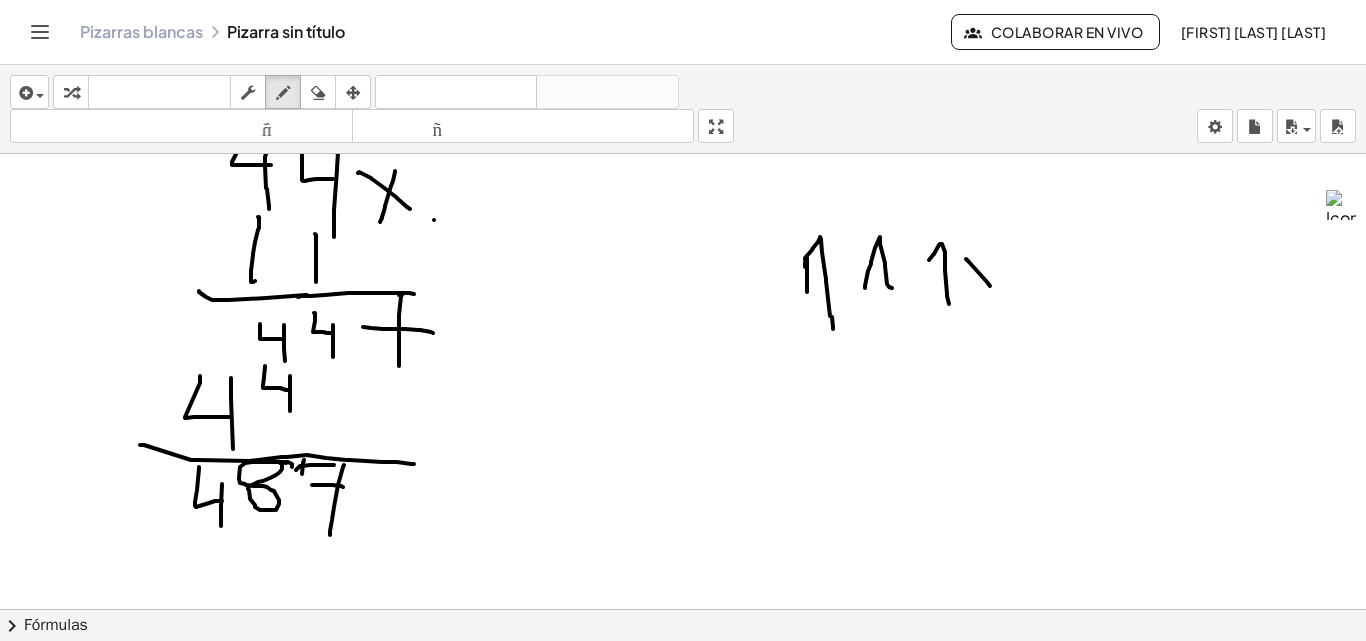 drag, startPoint x: 966, startPoint y: 259, endPoint x: 1006, endPoint y: 285, distance: 47.707443 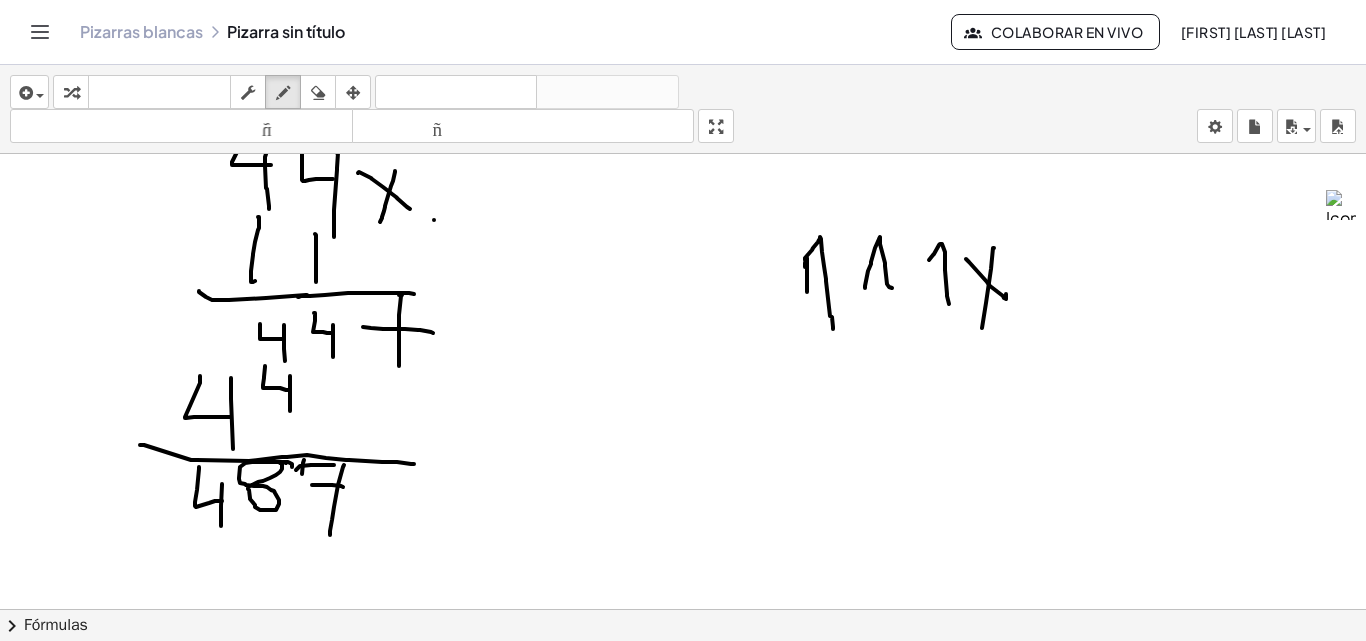 drag, startPoint x: 994, startPoint y: 248, endPoint x: 982, endPoint y: 328, distance: 80.895 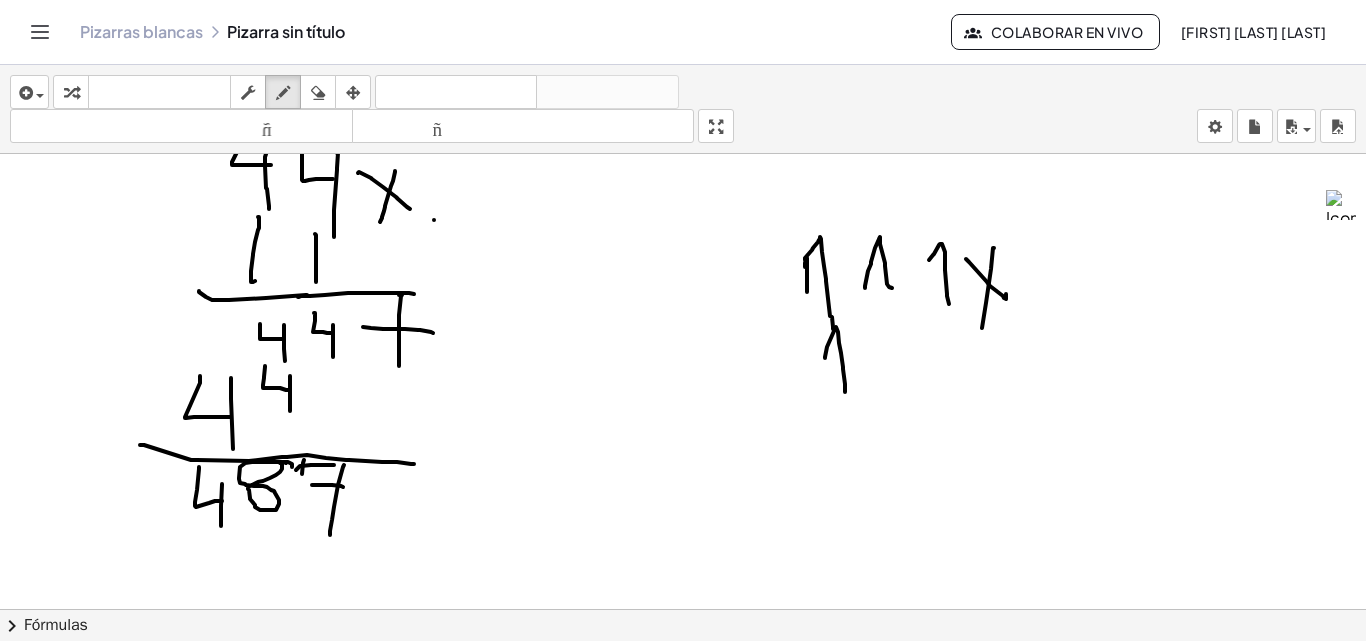 drag, startPoint x: 825, startPoint y: 358, endPoint x: 890, endPoint y: 348, distance: 65.76473 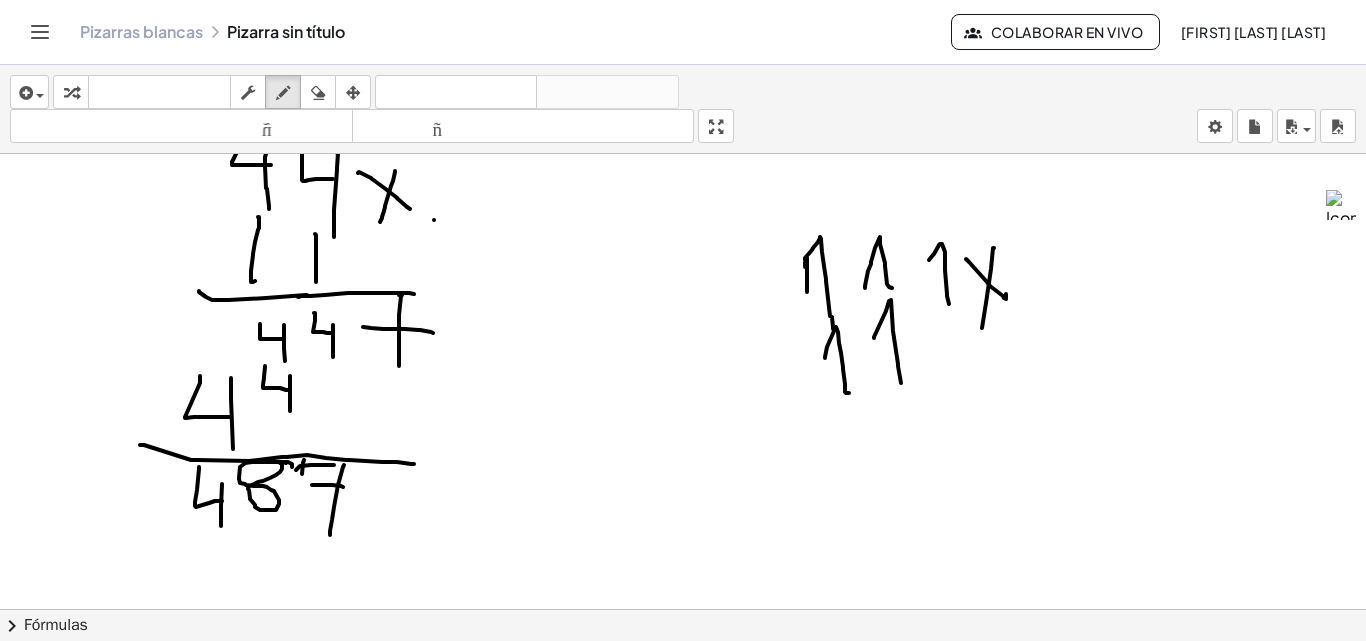 drag, startPoint x: 874, startPoint y: 338, endPoint x: 902, endPoint y: 384, distance: 53.851646 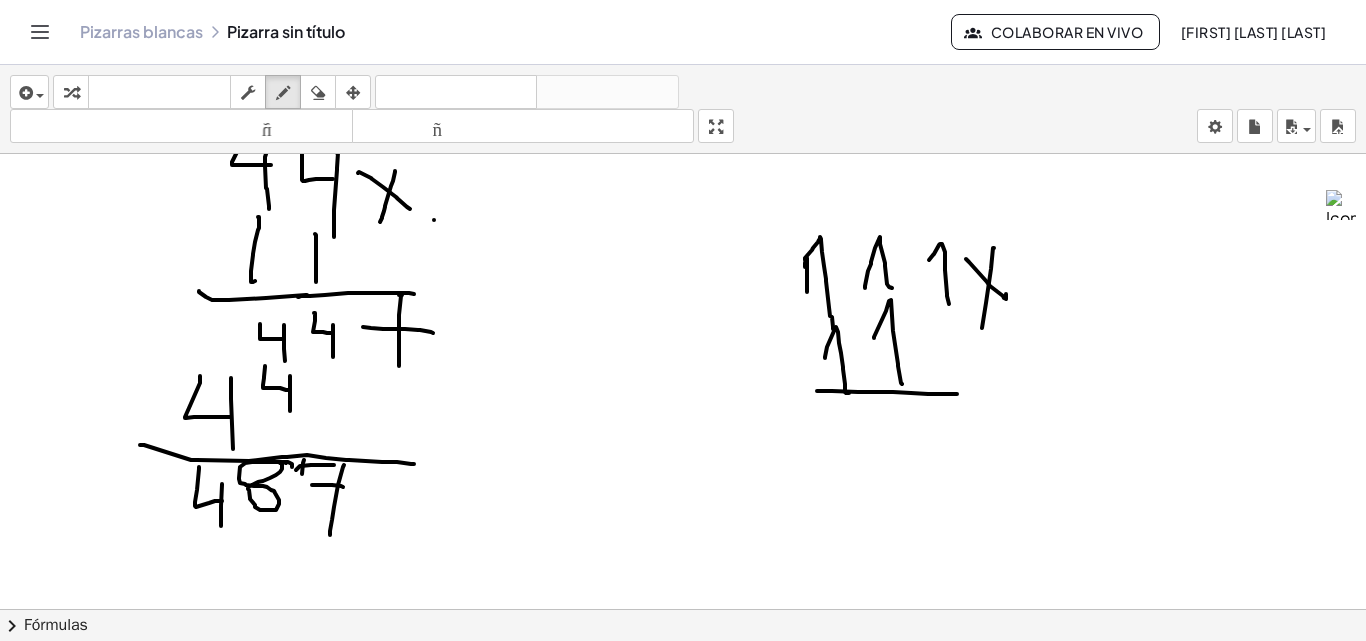 drag, startPoint x: 817, startPoint y: 391, endPoint x: 957, endPoint y: 394, distance: 140.03214 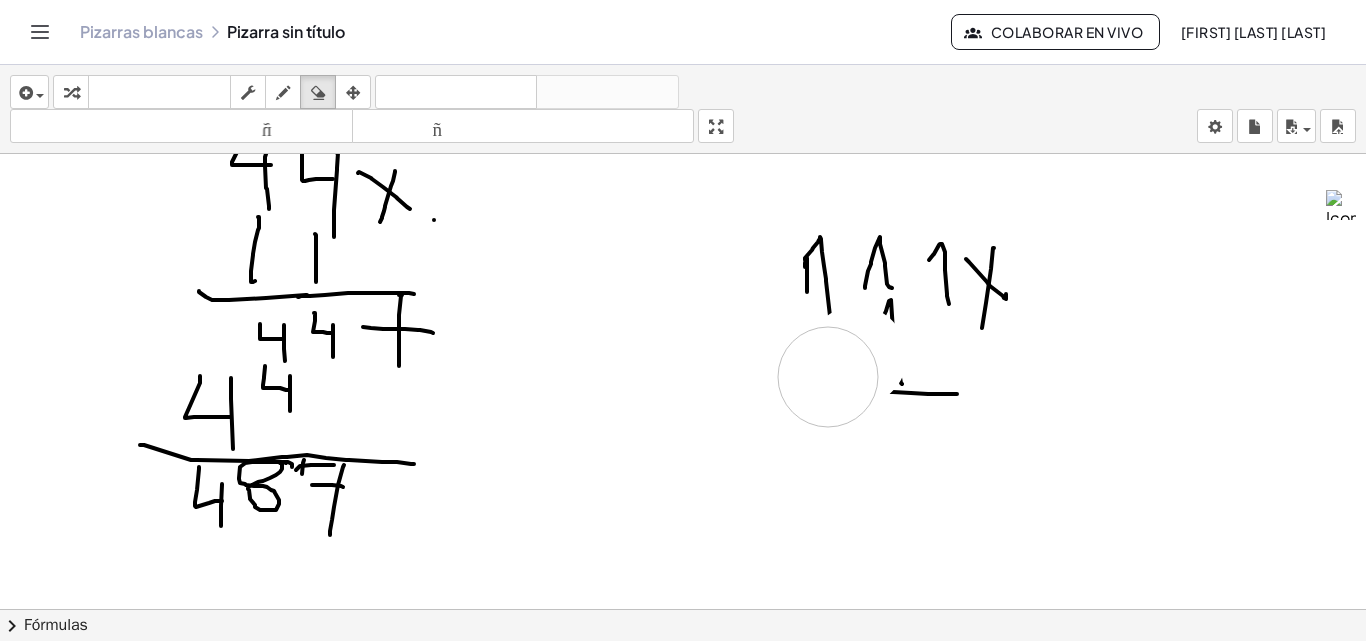 drag, startPoint x: 854, startPoint y: 359, endPoint x: 964, endPoint y: 374, distance: 111.01801 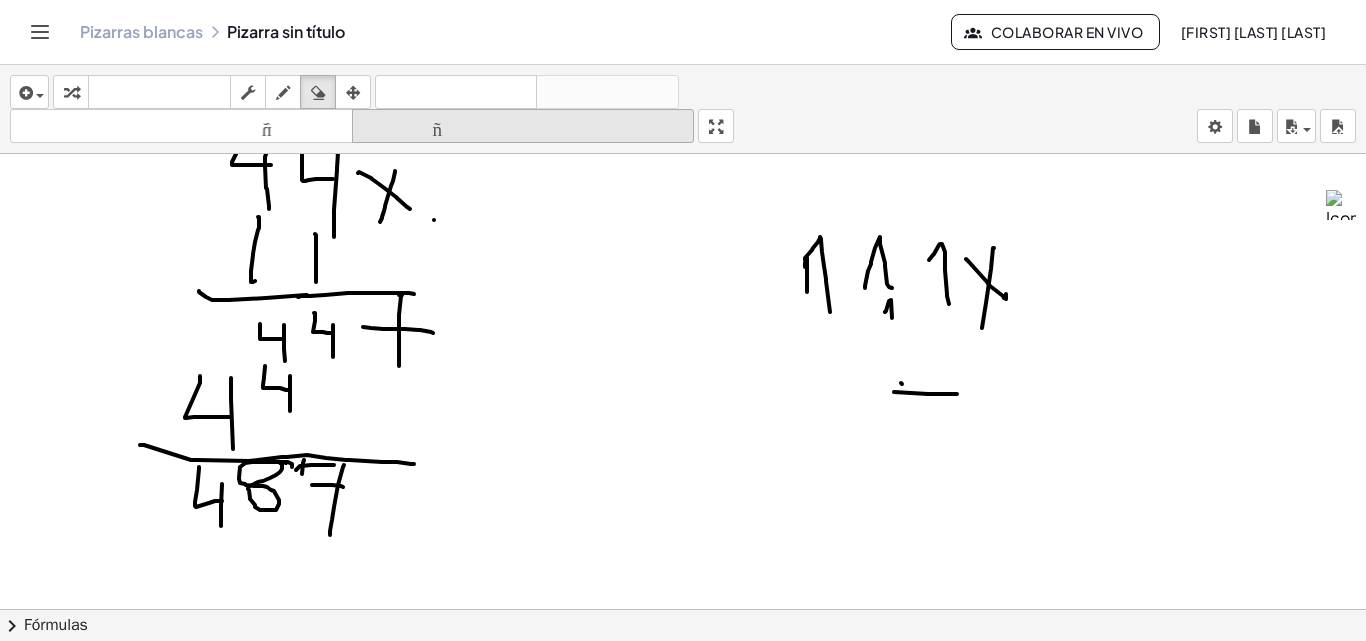 drag, startPoint x: 326, startPoint y: 92, endPoint x: 413, endPoint y: 139, distance: 98.88377 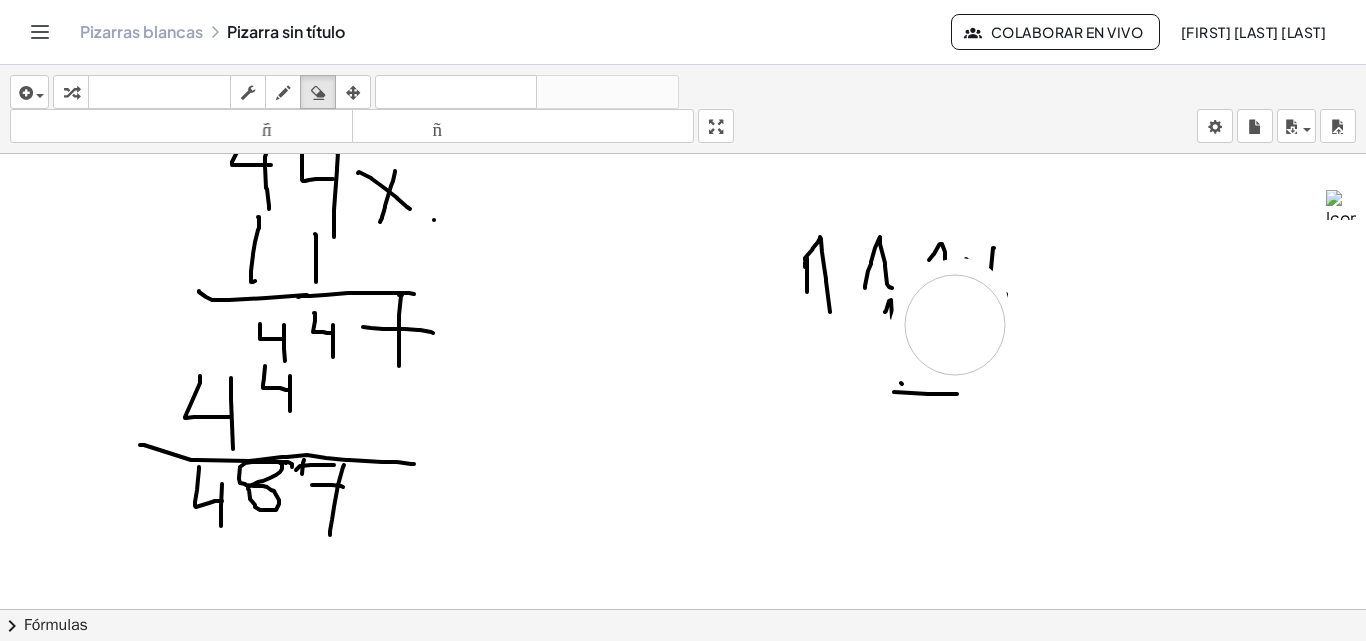 drag, startPoint x: 940, startPoint y: 330, endPoint x: 949, endPoint y: 378, distance: 48.83646 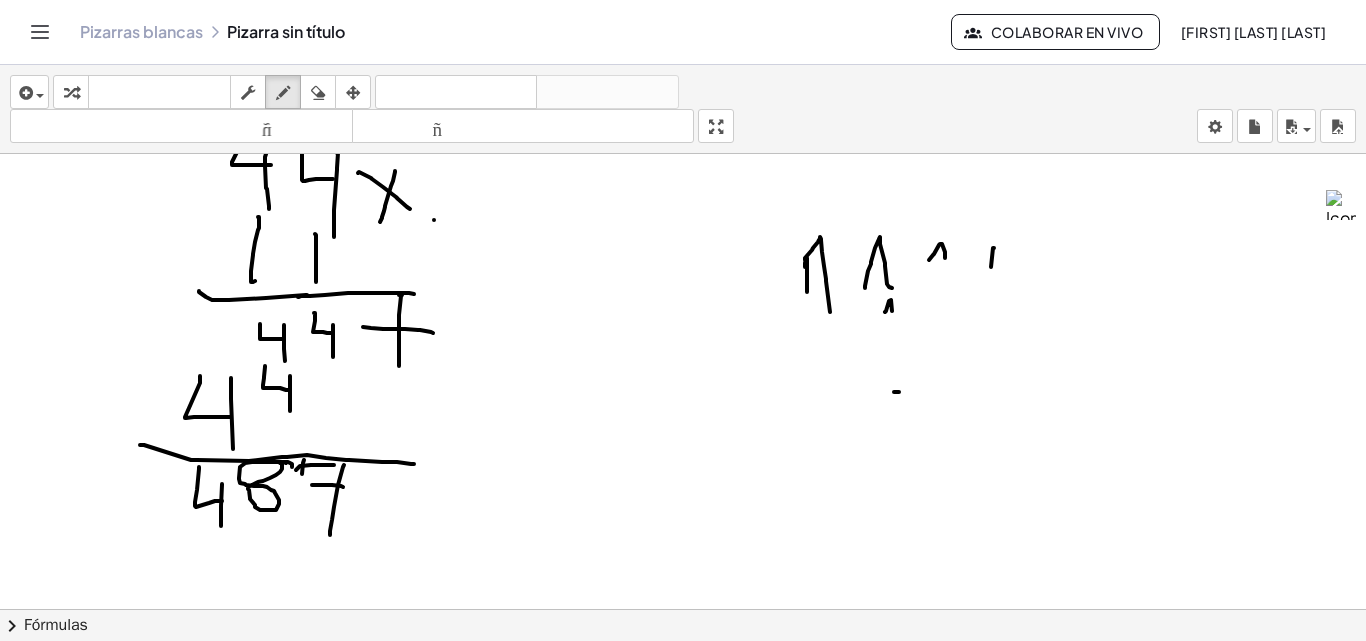drag, startPoint x: 275, startPoint y: 85, endPoint x: 861, endPoint y: 313, distance: 628.7925 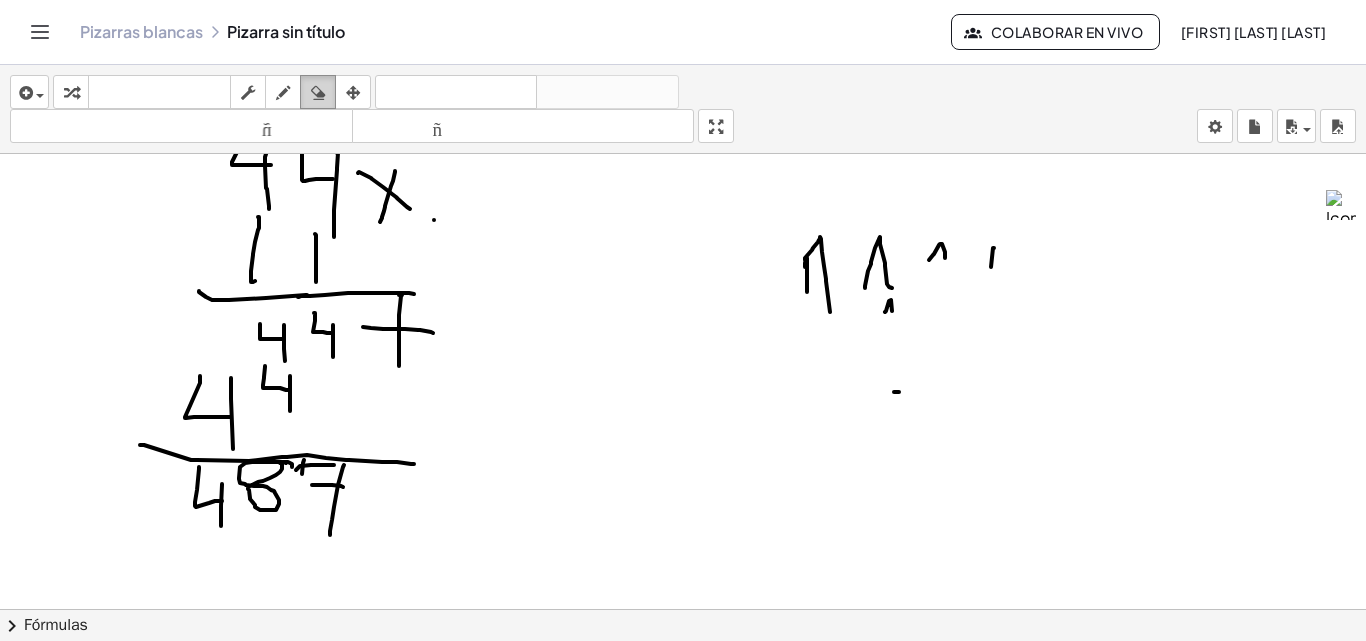 click at bounding box center (318, 93) 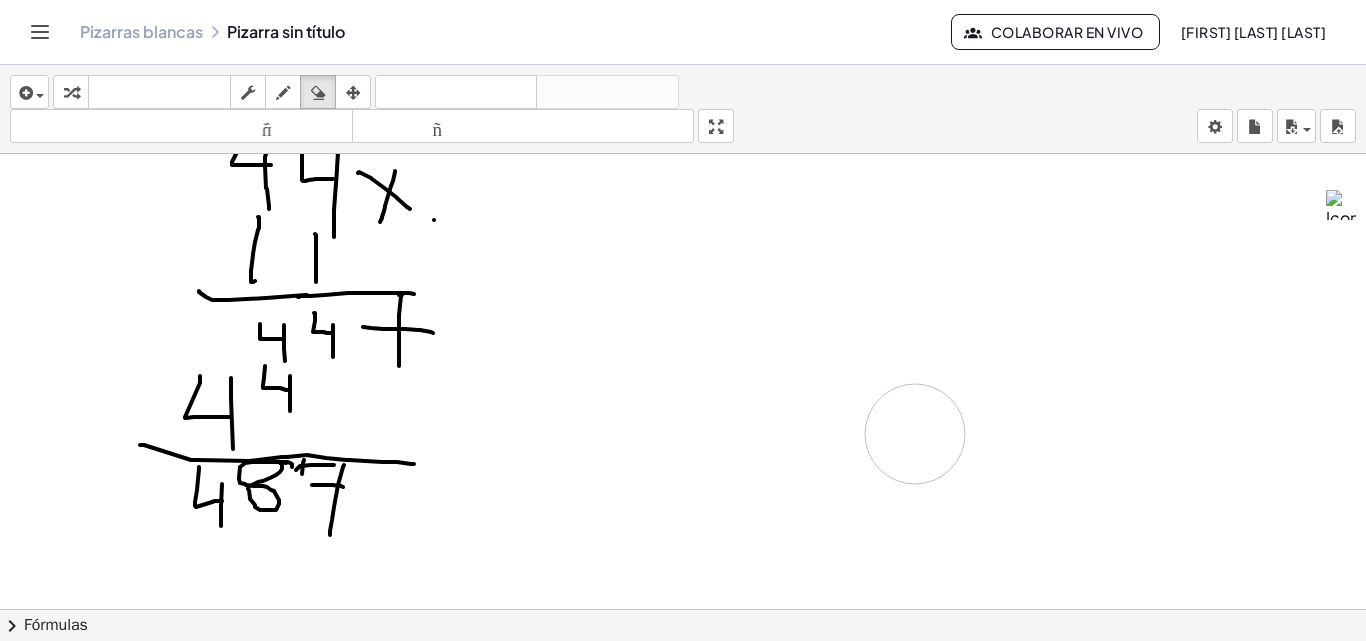 drag, startPoint x: 796, startPoint y: 238, endPoint x: 362, endPoint y: 6, distance: 492.11786 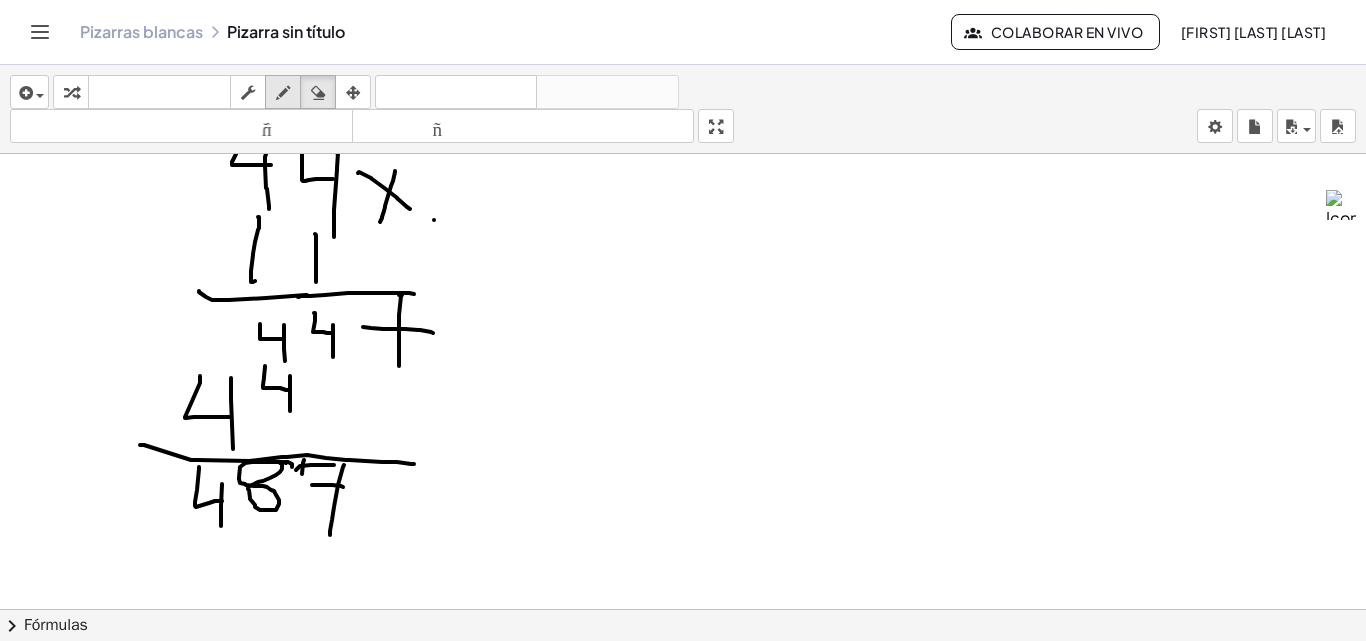 click at bounding box center [283, 93] 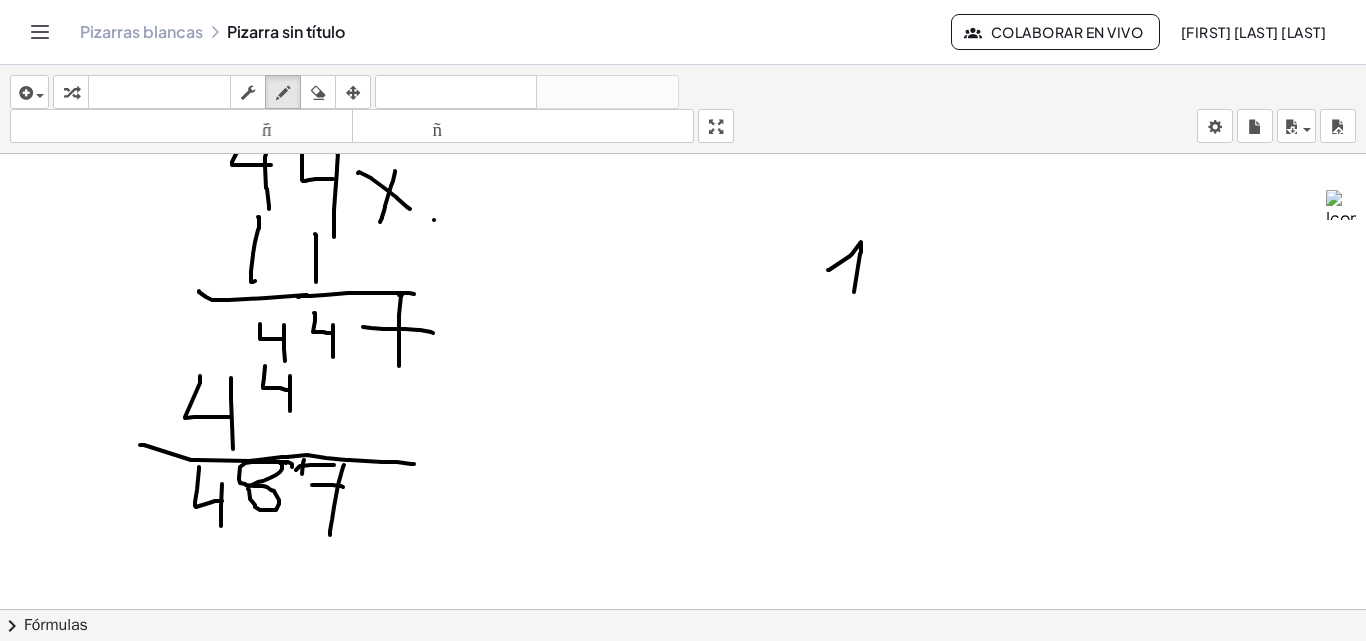 drag, startPoint x: 828, startPoint y: 270, endPoint x: 884, endPoint y: 286, distance: 58.24088 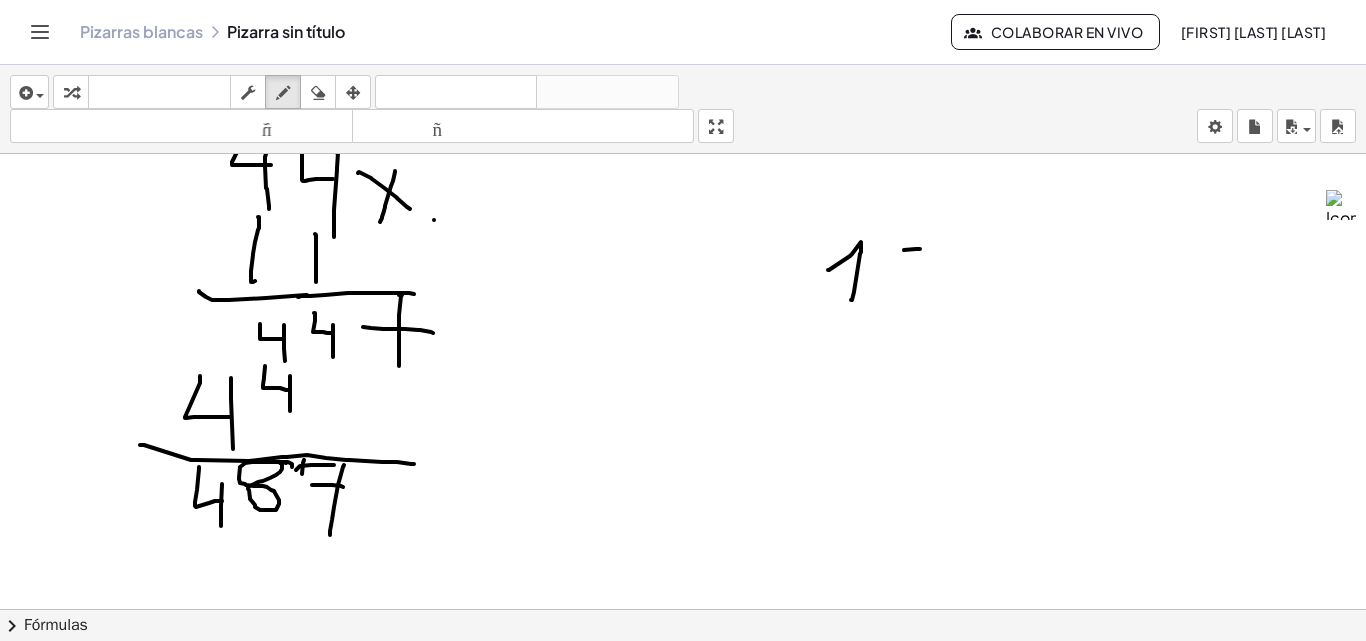 drag, startPoint x: 904, startPoint y: 250, endPoint x: 916, endPoint y: 250, distance: 12 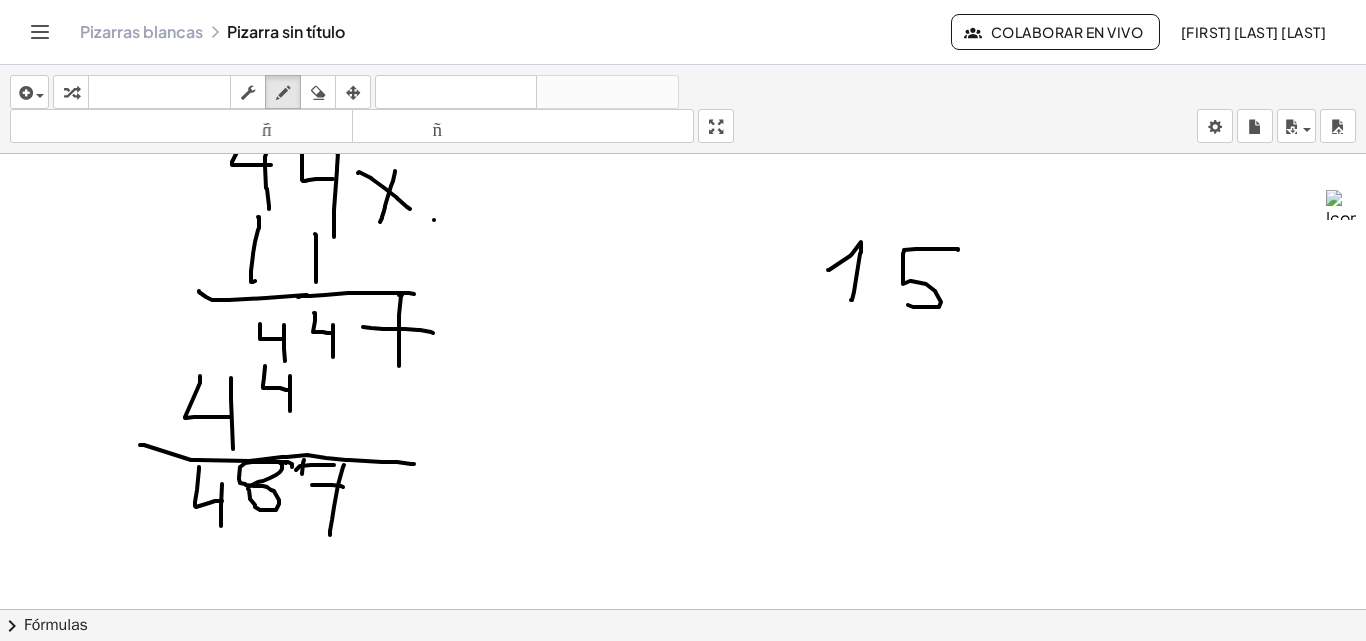 drag, startPoint x: 904, startPoint y: 251, endPoint x: 972, endPoint y: 298, distance: 82.661964 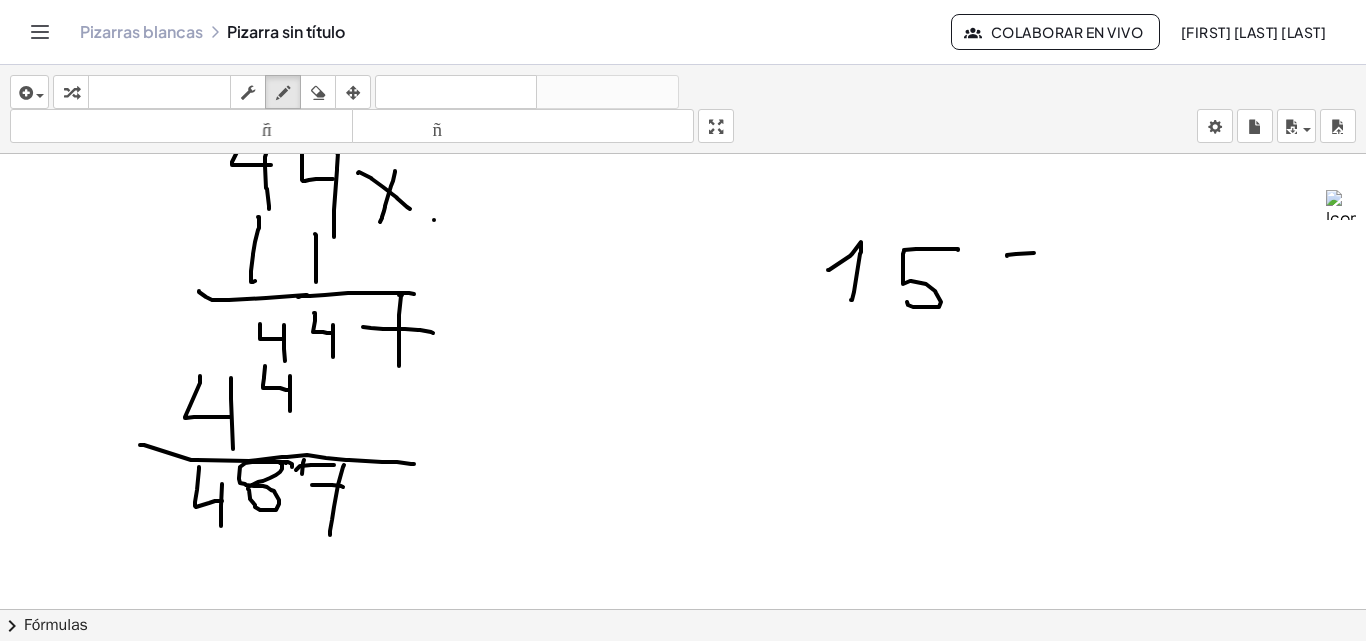 drag, startPoint x: 1007, startPoint y: 255, endPoint x: 1022, endPoint y: 253, distance: 15.132746 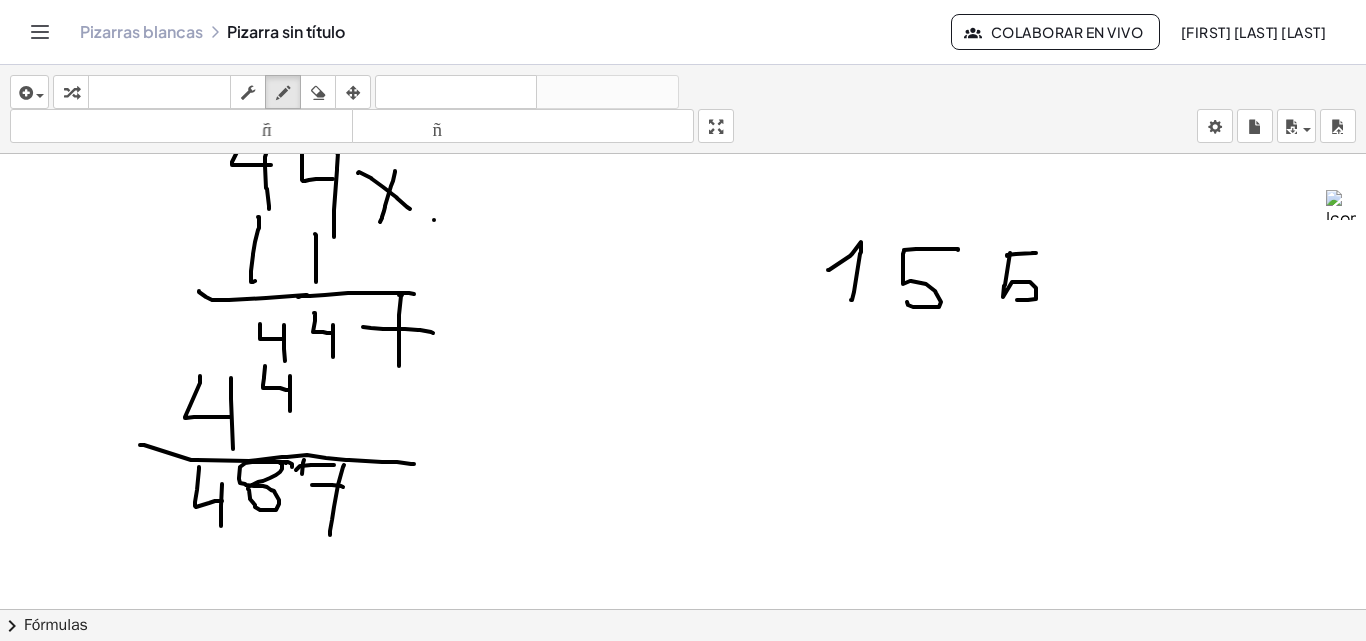drag, startPoint x: 1010, startPoint y: 253, endPoint x: 1068, endPoint y: 310, distance: 81.32035 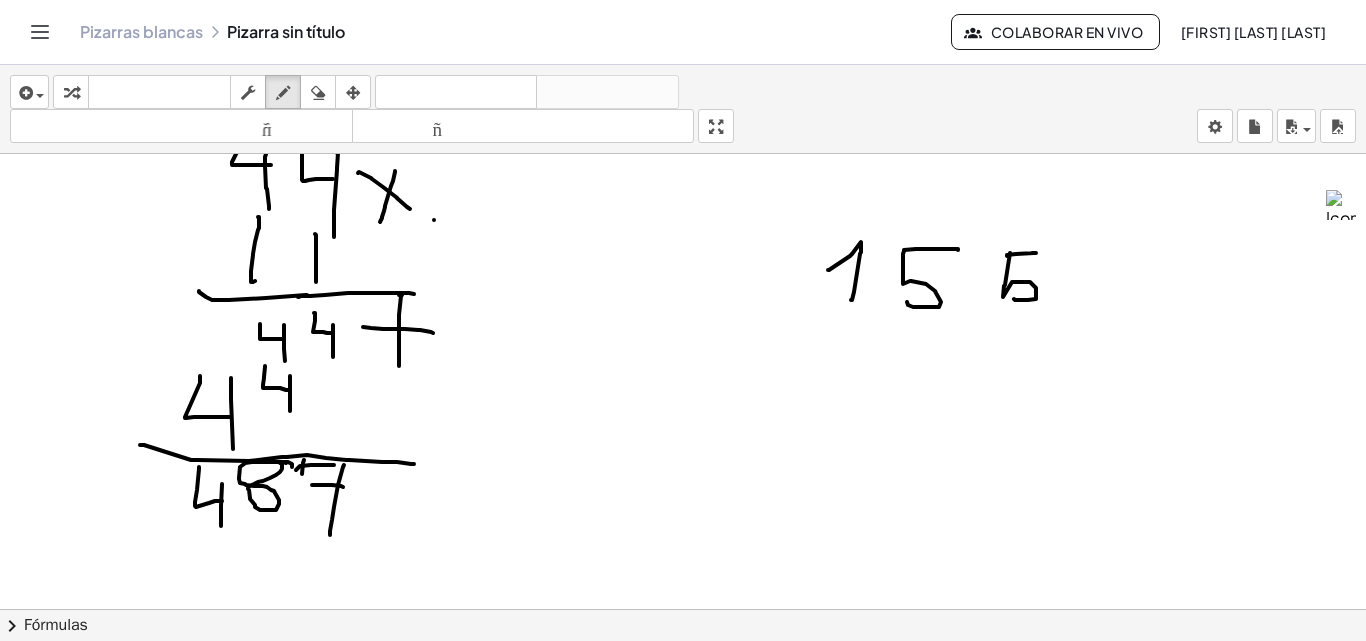 click at bounding box center (683, 588) 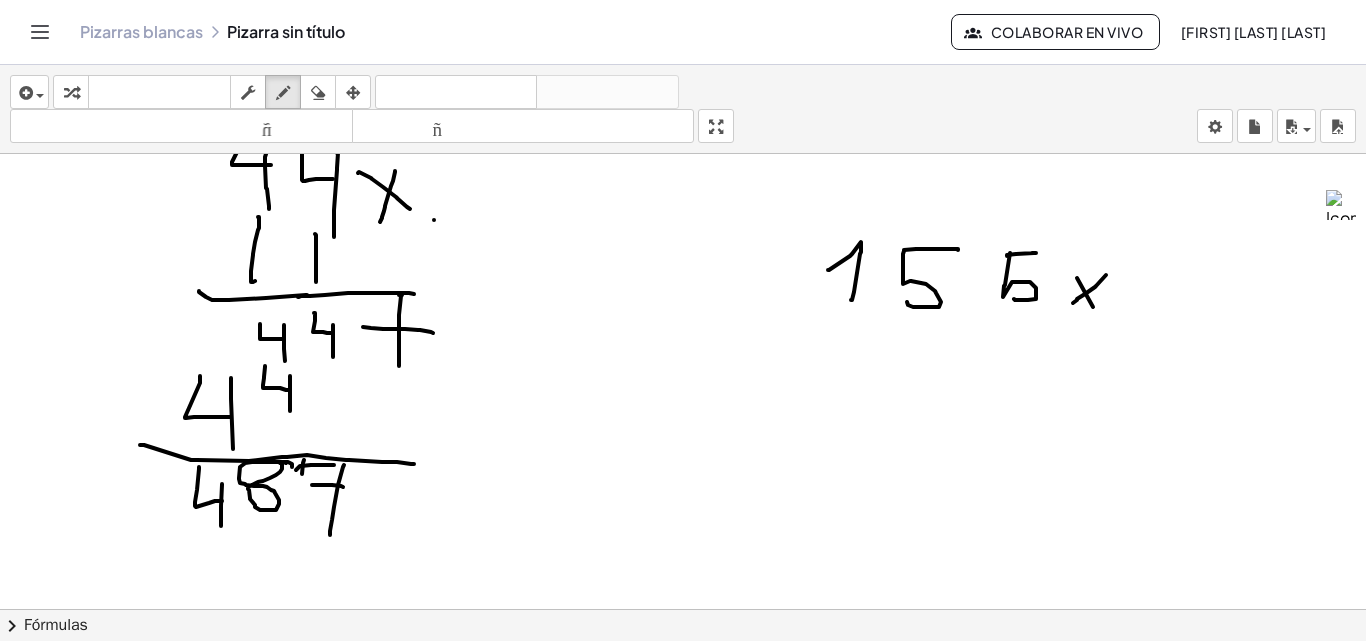 drag, startPoint x: 1085, startPoint y: 294, endPoint x: 1073, endPoint y: 303, distance: 15 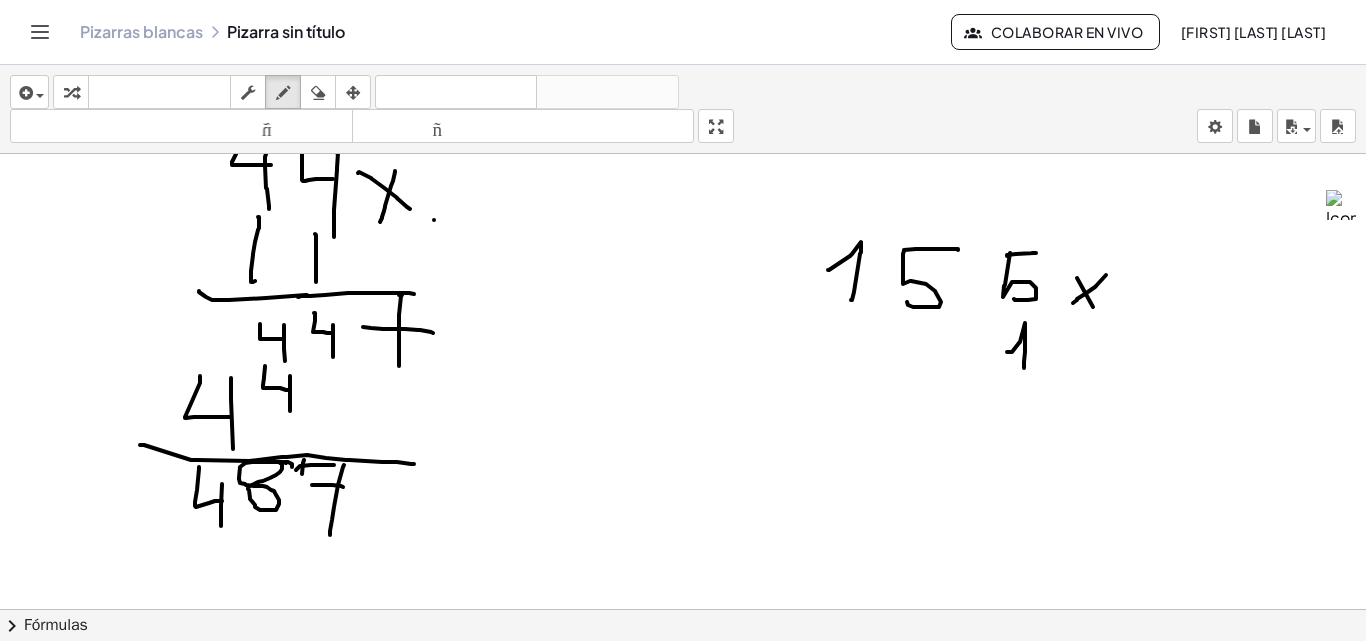 drag, startPoint x: 1007, startPoint y: 352, endPoint x: 917, endPoint y: 341, distance: 90.66973 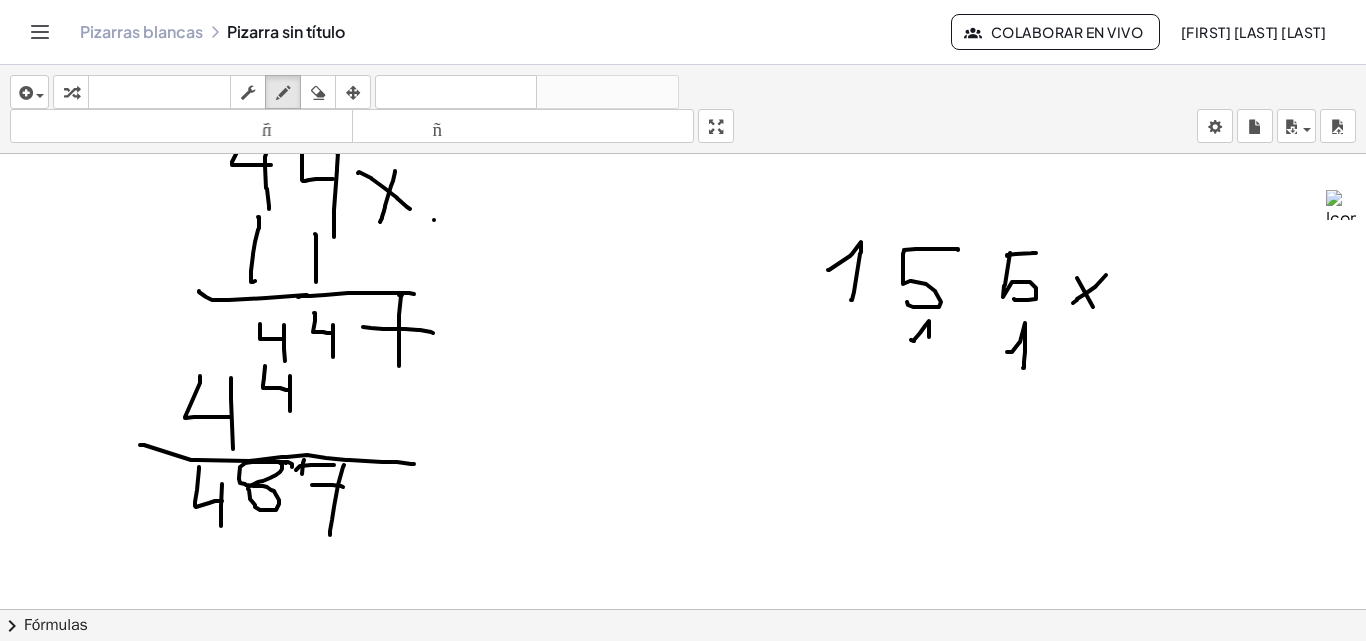 drag, startPoint x: 911, startPoint y: 340, endPoint x: 931, endPoint y: 343, distance: 20.22375 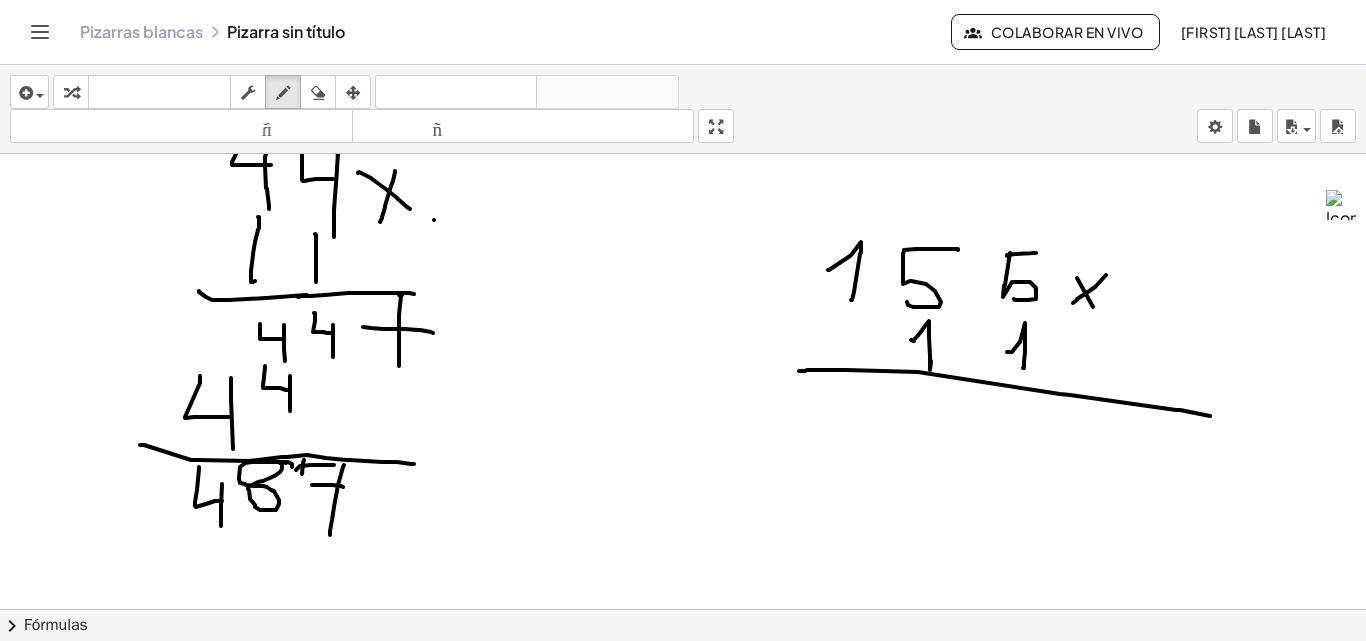 drag, startPoint x: 799, startPoint y: 371, endPoint x: 1138, endPoint y: 392, distance: 339.6498 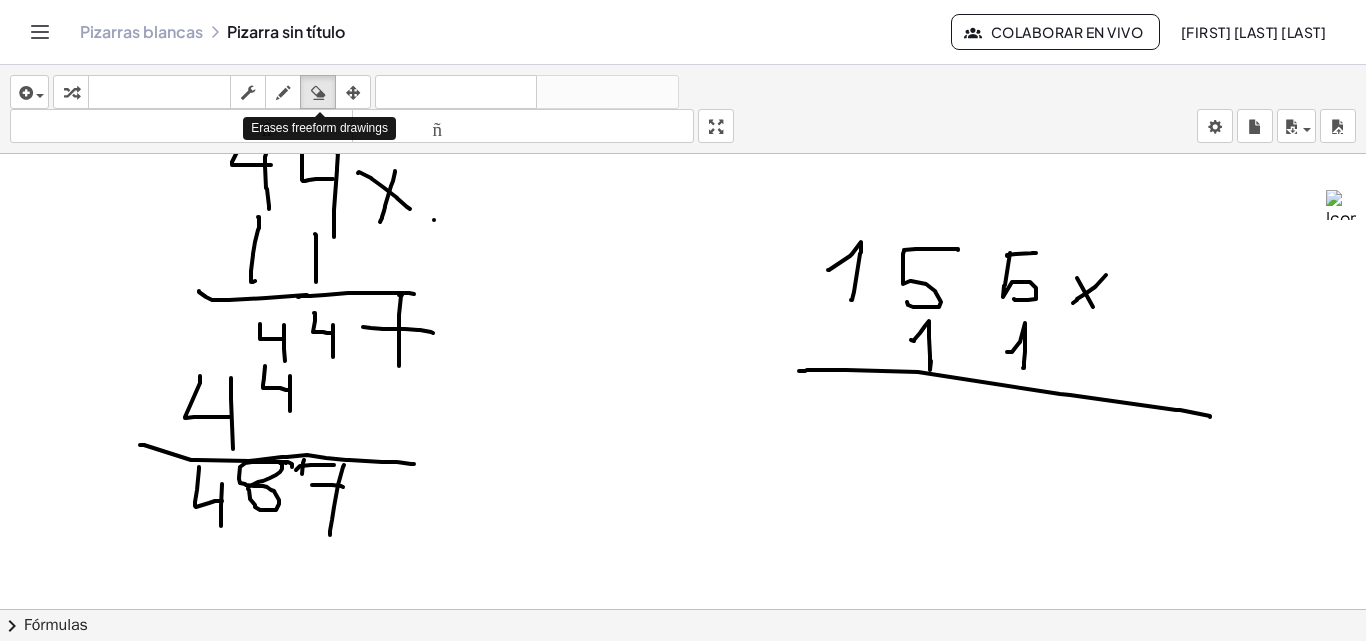 drag, startPoint x: 321, startPoint y: 82, endPoint x: 719, endPoint y: 208, distance: 417.46857 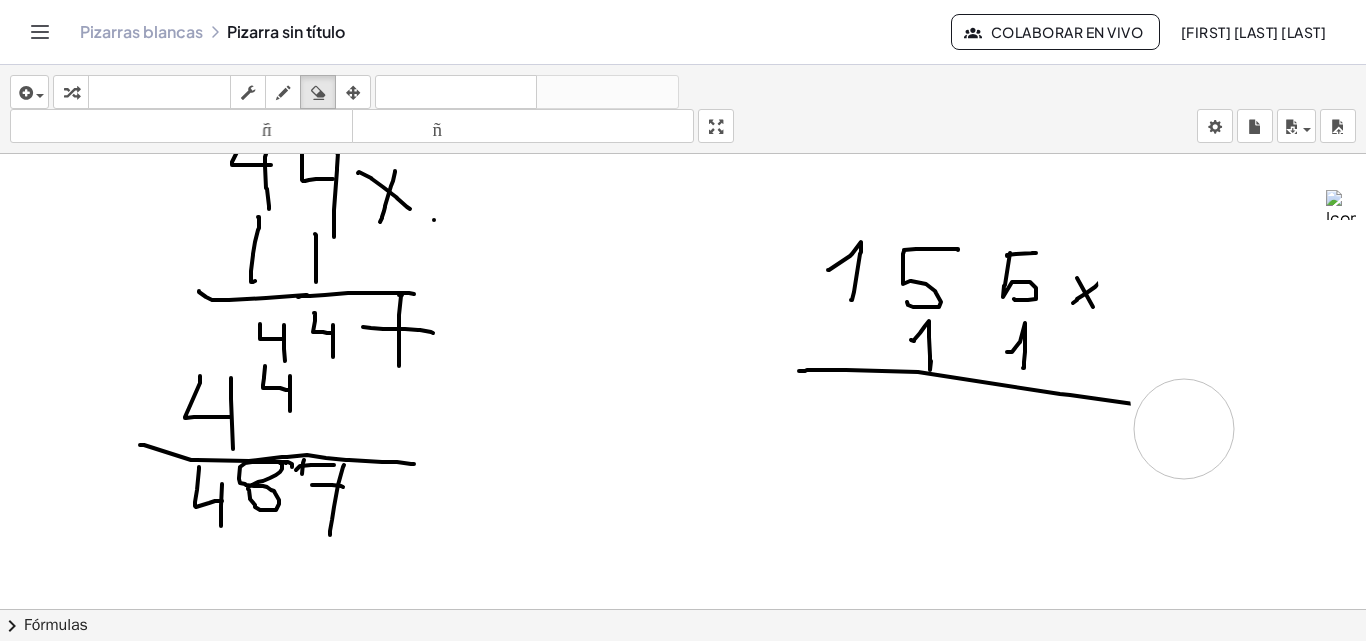 drag, startPoint x: 1148, startPoint y: 280, endPoint x: 1159, endPoint y: 387, distance: 107.563934 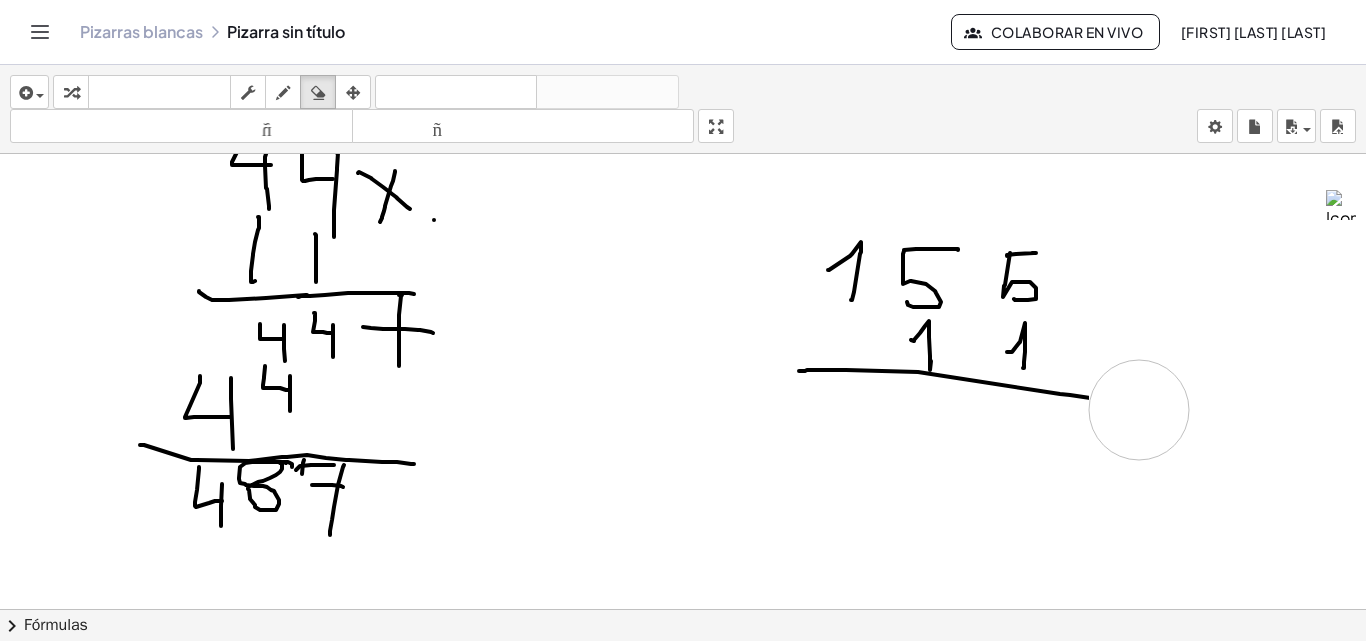 drag, startPoint x: 1159, startPoint y: 387, endPoint x: 1099, endPoint y: 355, distance: 68 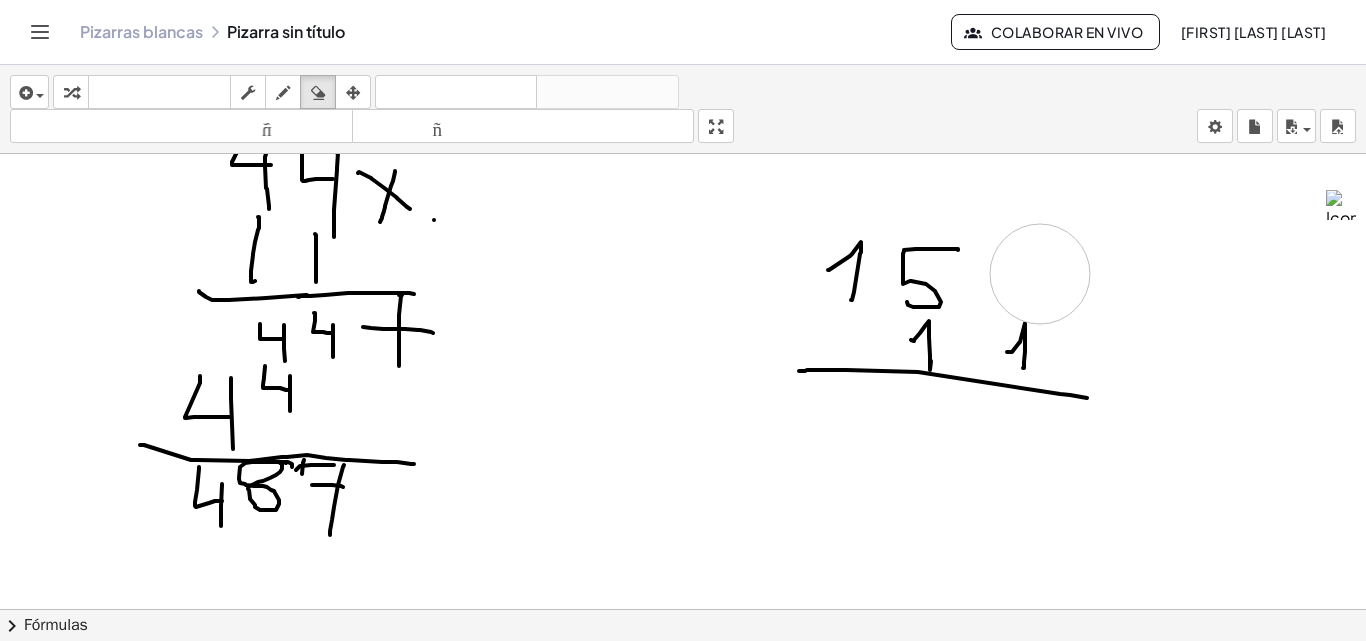drag, startPoint x: 1121, startPoint y: 224, endPoint x: 1040, endPoint y: 274, distance: 95.189285 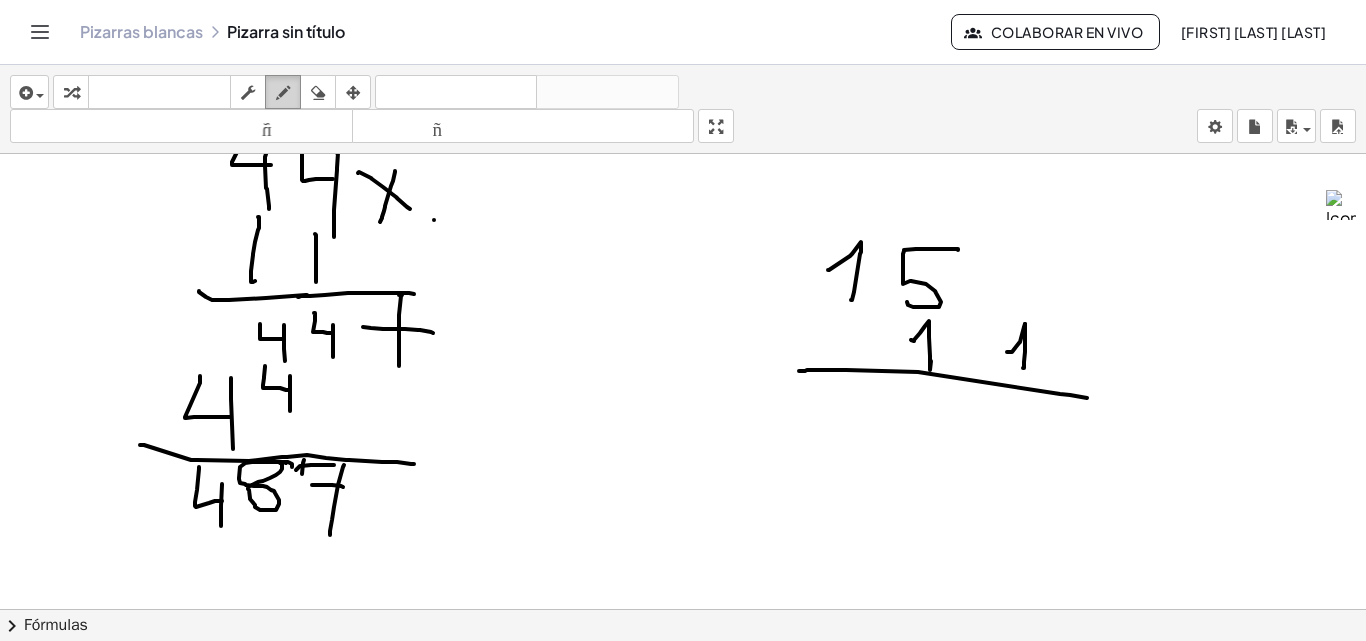 click at bounding box center (283, 92) 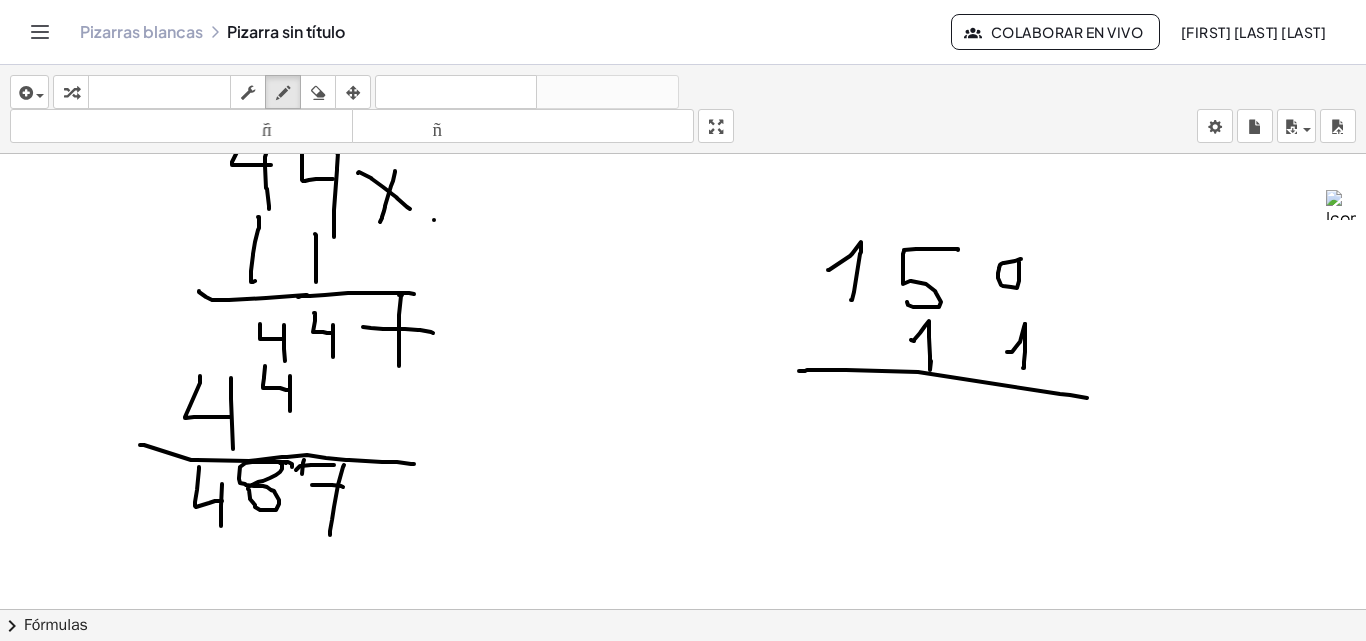 click at bounding box center (683, 588) 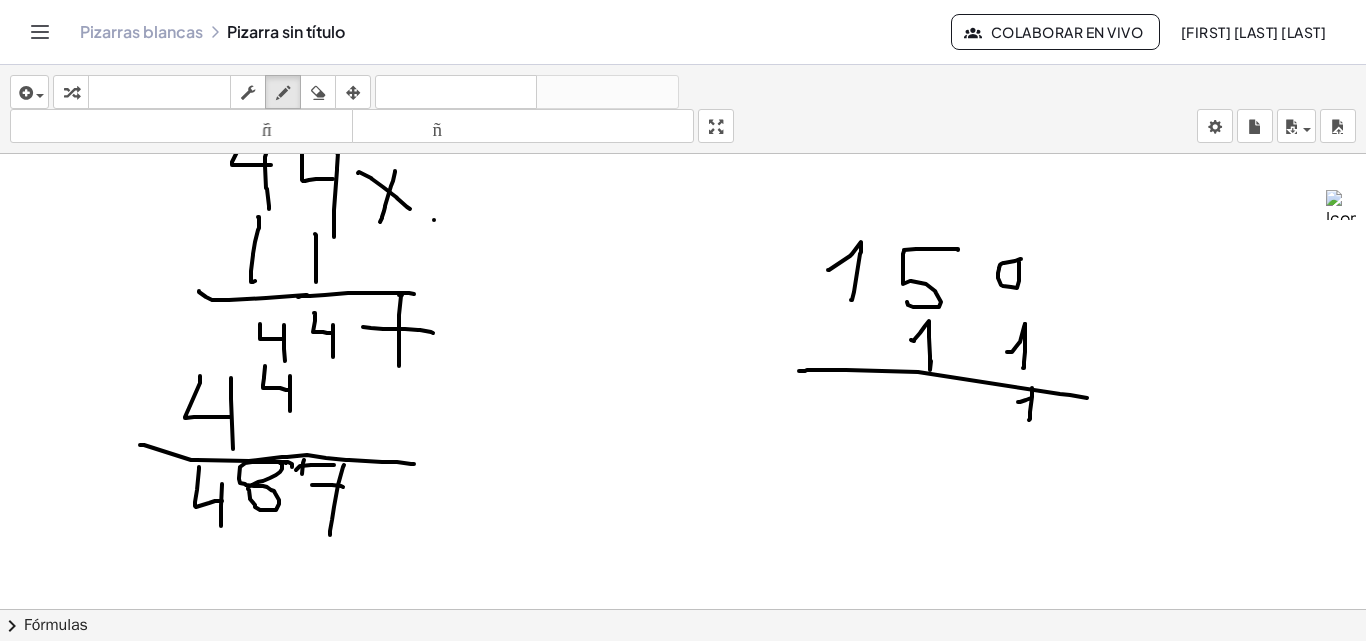 drag, startPoint x: 1018, startPoint y: 402, endPoint x: 1029, endPoint y: 420, distance: 21.095022 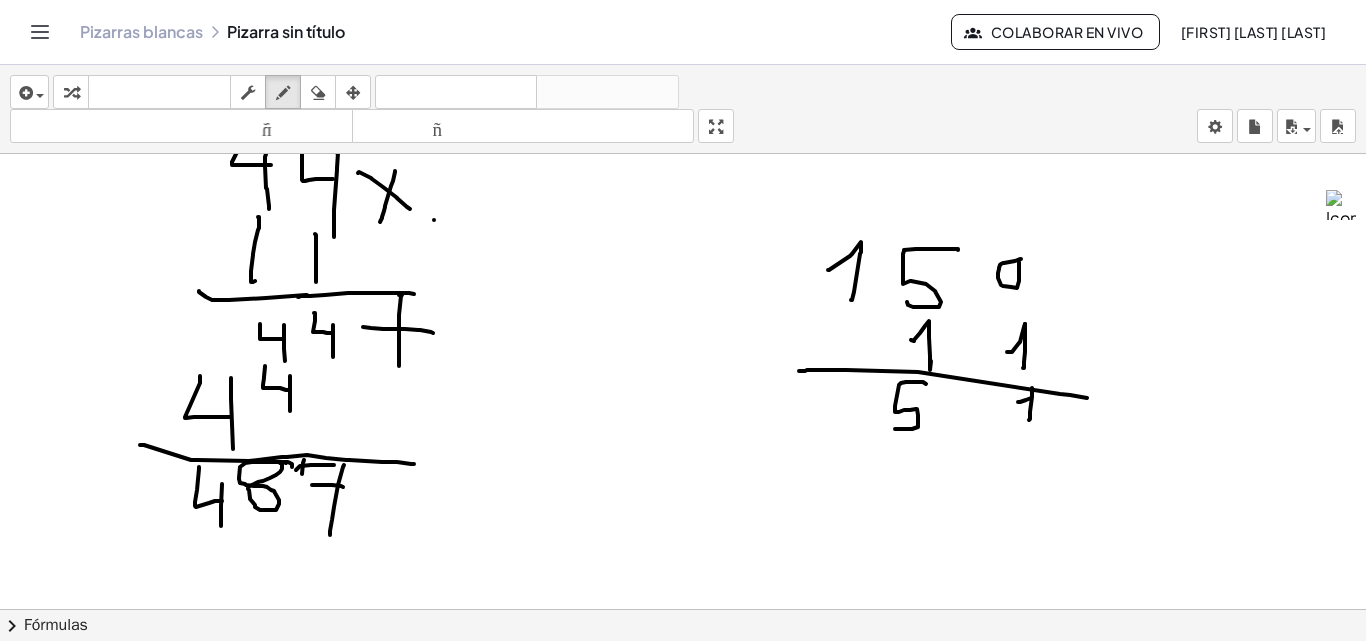 drag, startPoint x: 922, startPoint y: 382, endPoint x: 895, endPoint y: 429, distance: 54.20332 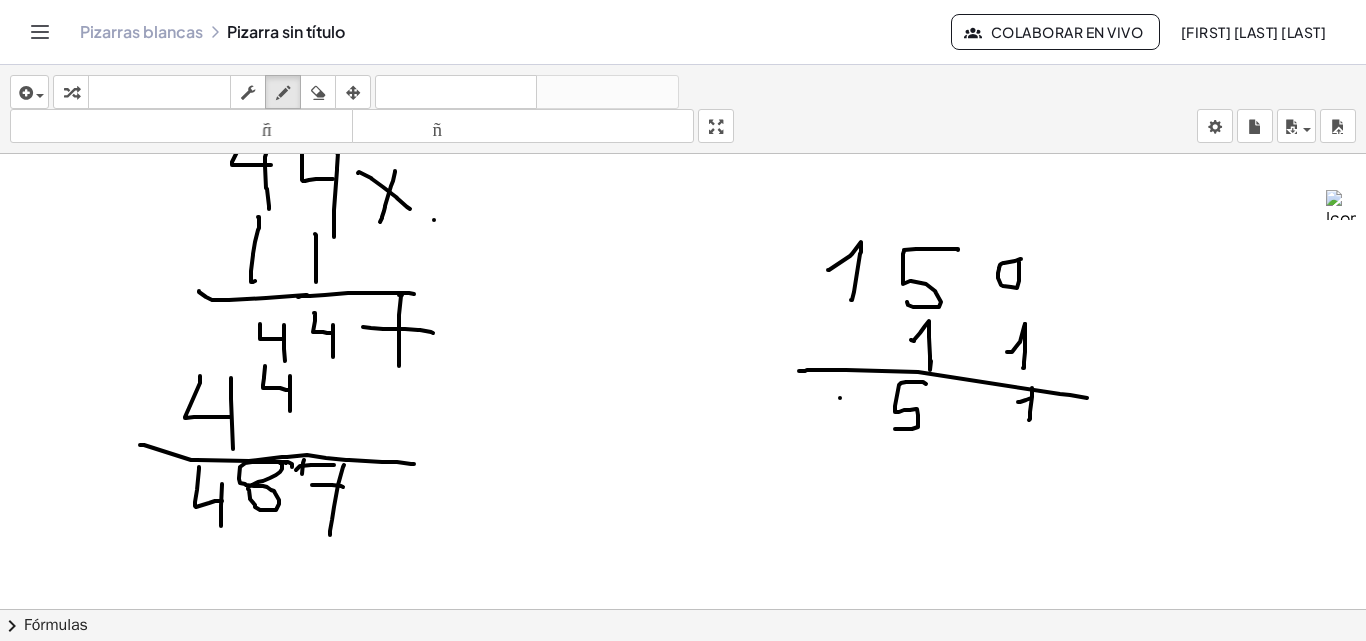 click at bounding box center (683, 588) 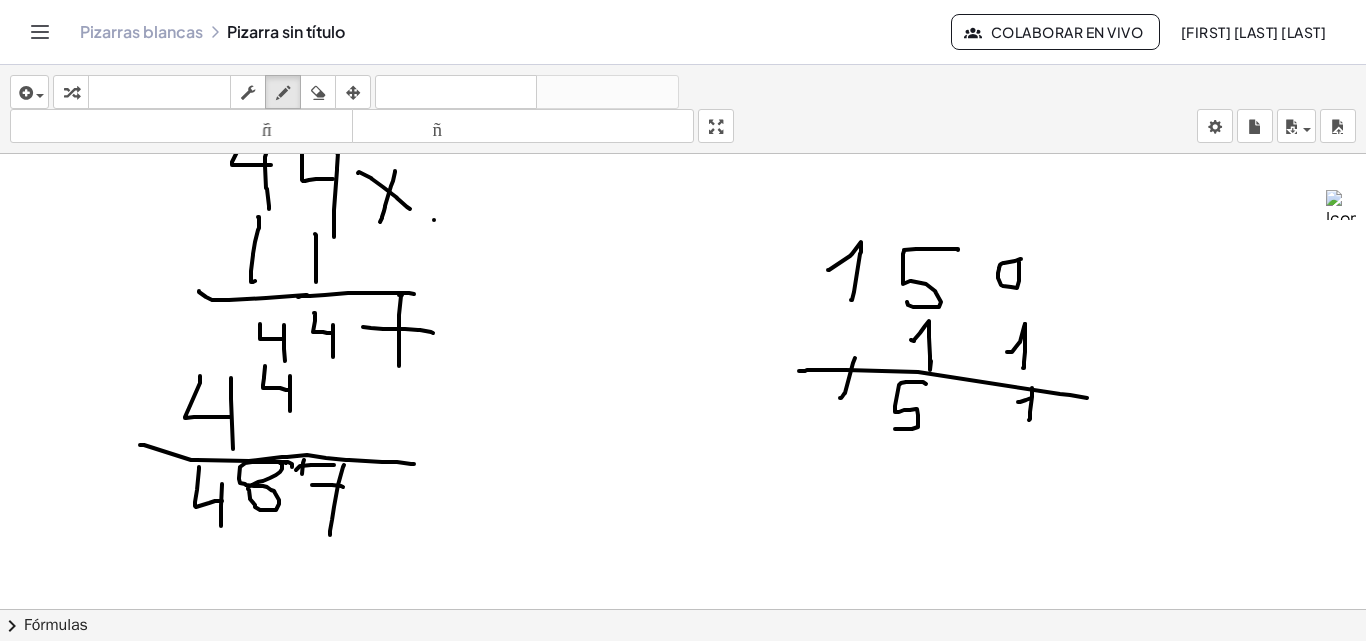 drag, startPoint x: 844, startPoint y: 394, endPoint x: 855, endPoint y: 358, distance: 37.64306 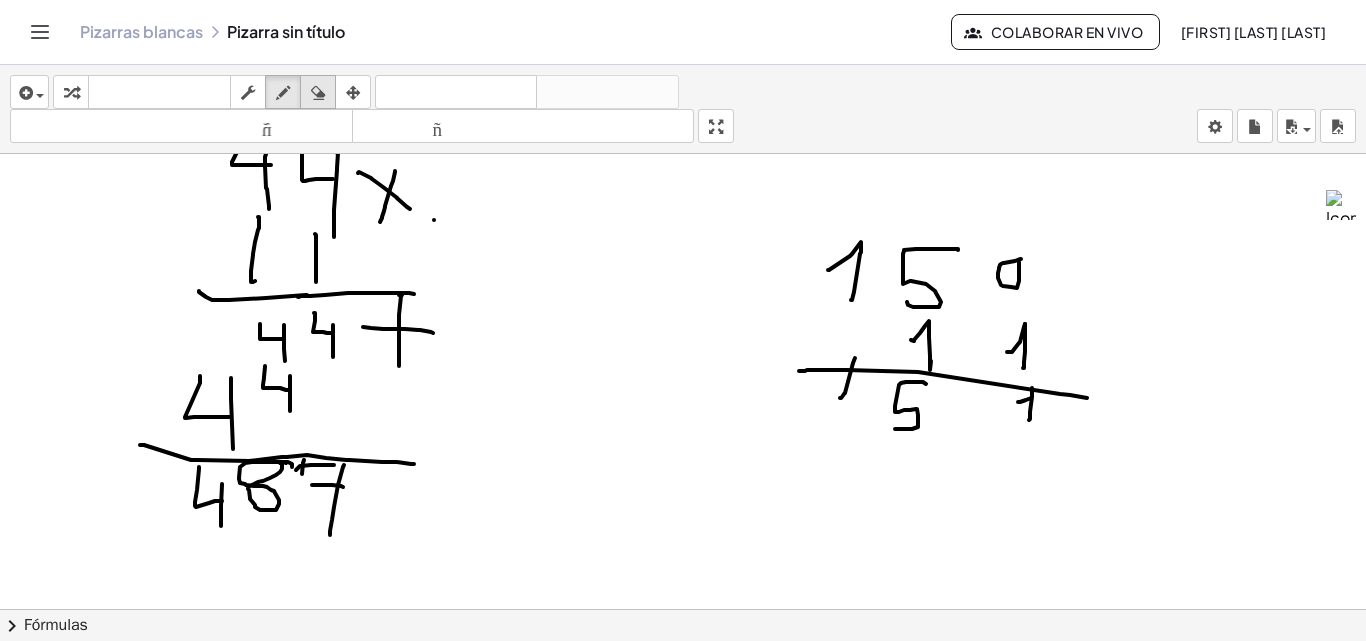 click at bounding box center (318, 93) 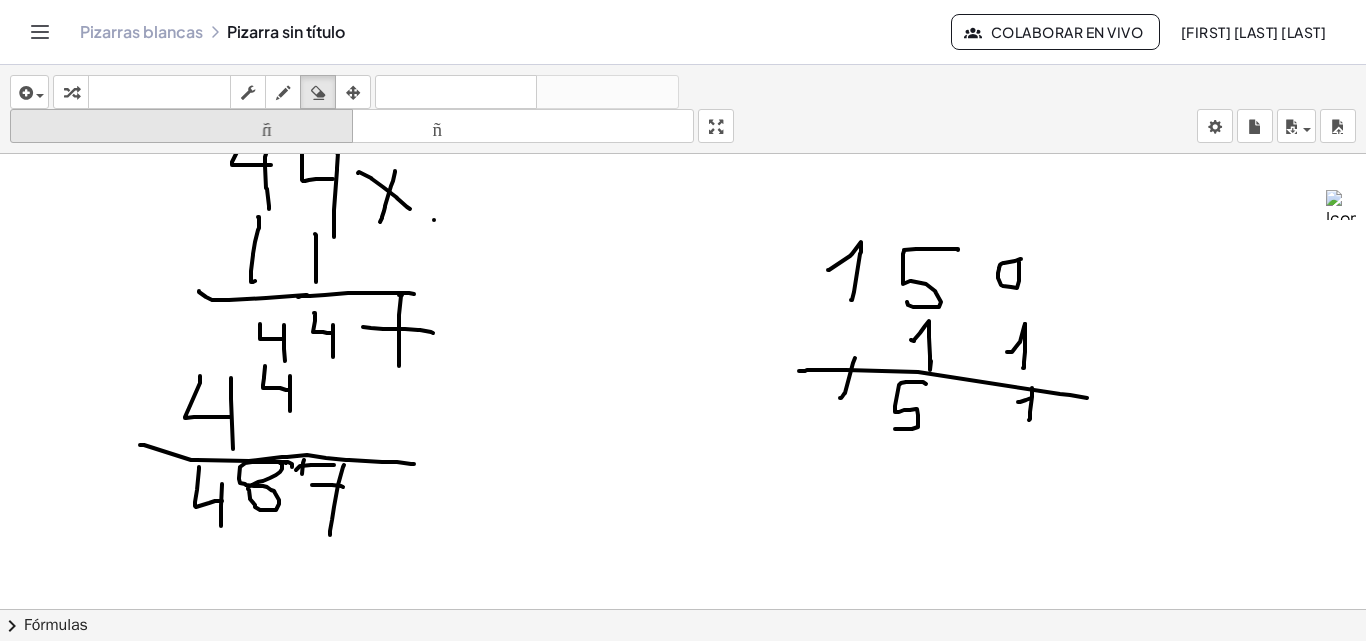 drag, startPoint x: 271, startPoint y: 95, endPoint x: 300, endPoint y: 119, distance: 37.64306 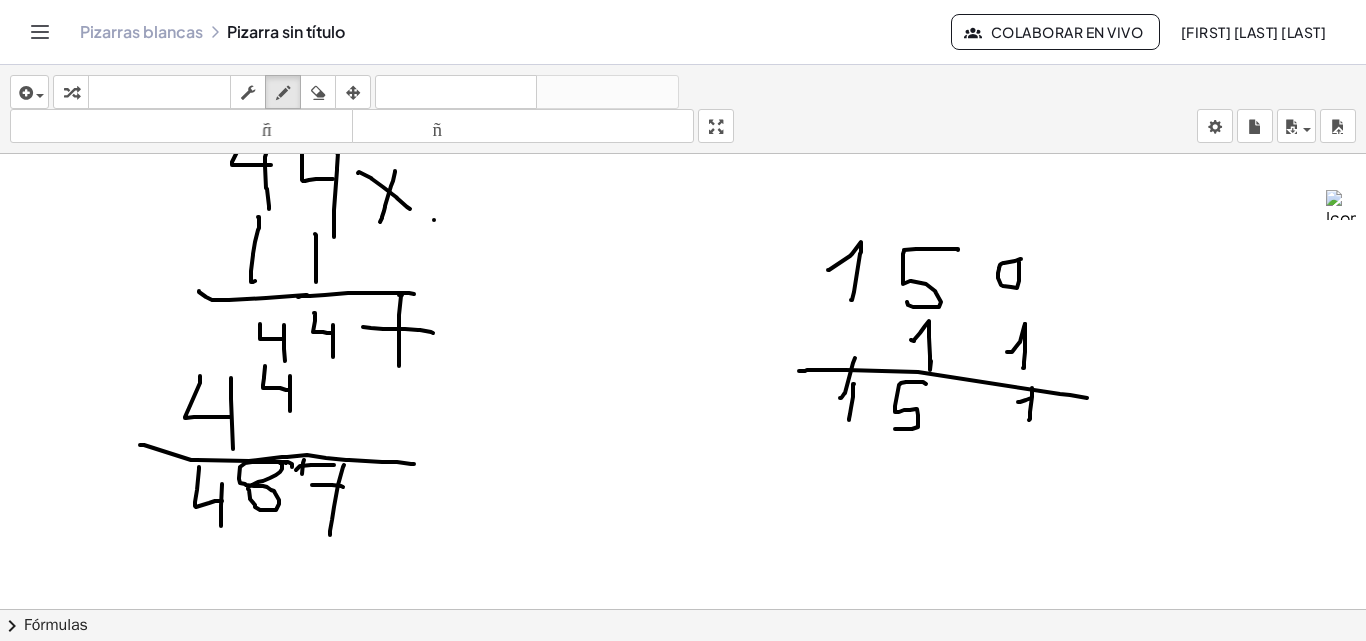 drag, startPoint x: 854, startPoint y: 384, endPoint x: 848, endPoint y: 423, distance: 39.45884 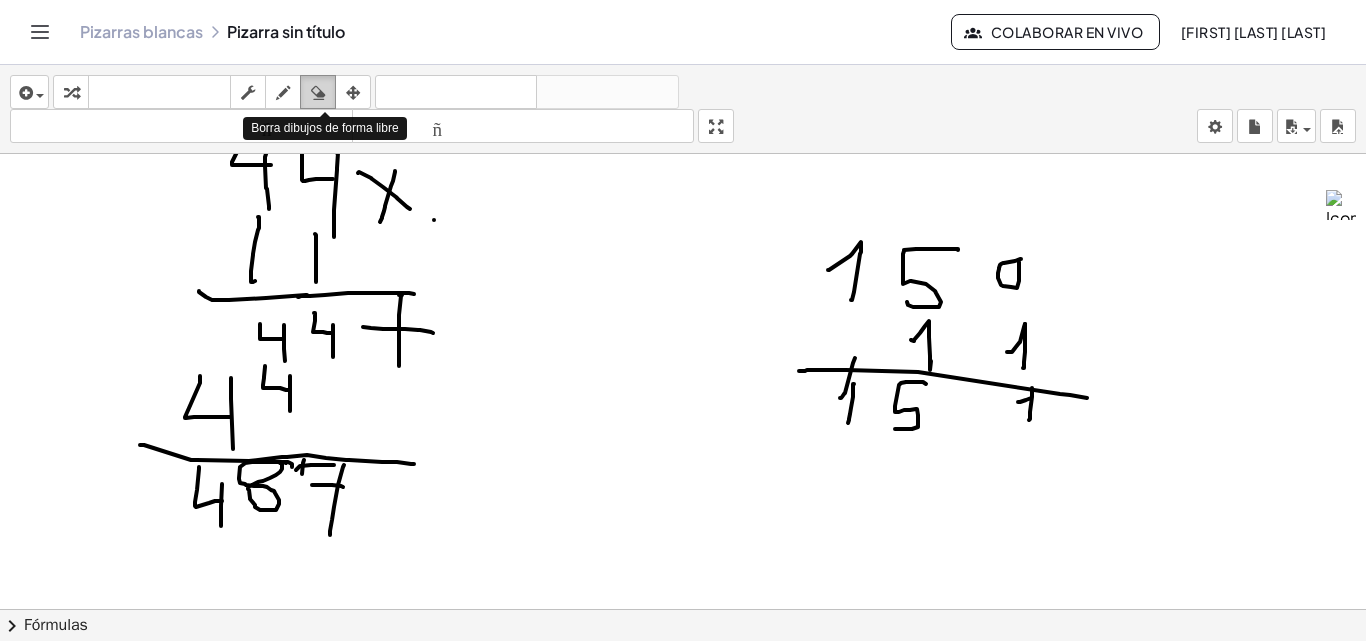 click at bounding box center (318, 93) 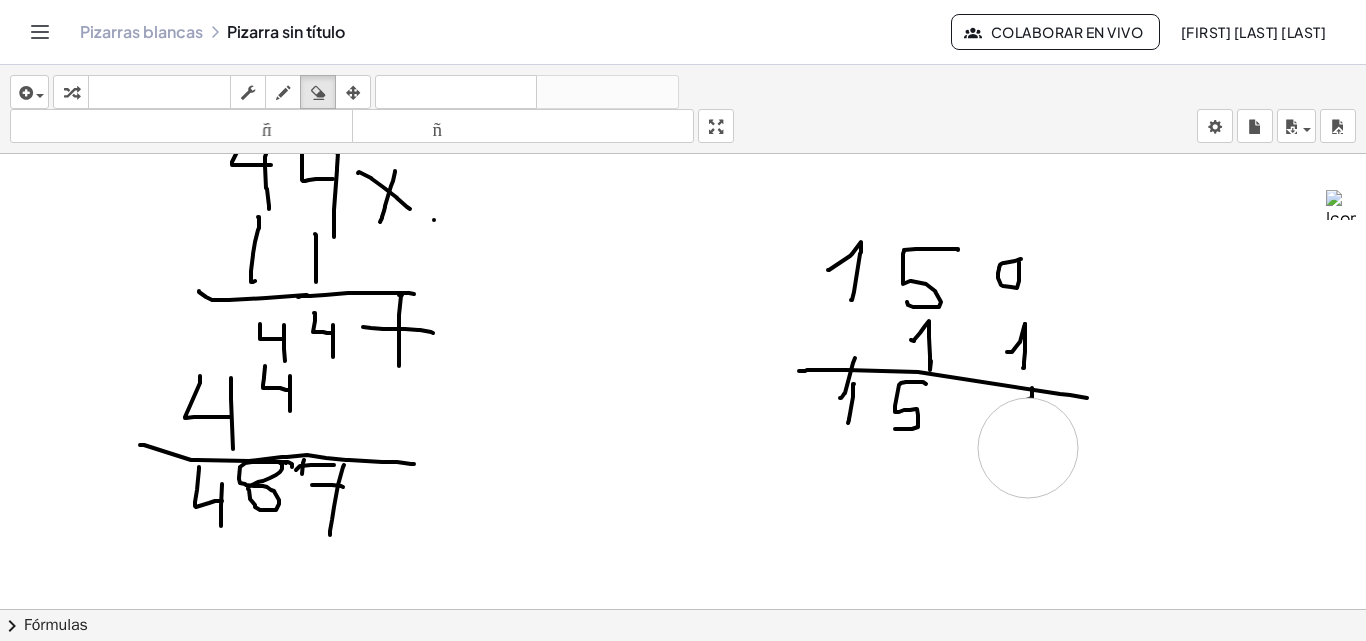 drag, startPoint x: 1168, startPoint y: 535, endPoint x: 869, endPoint y: 394, distance: 330.57828 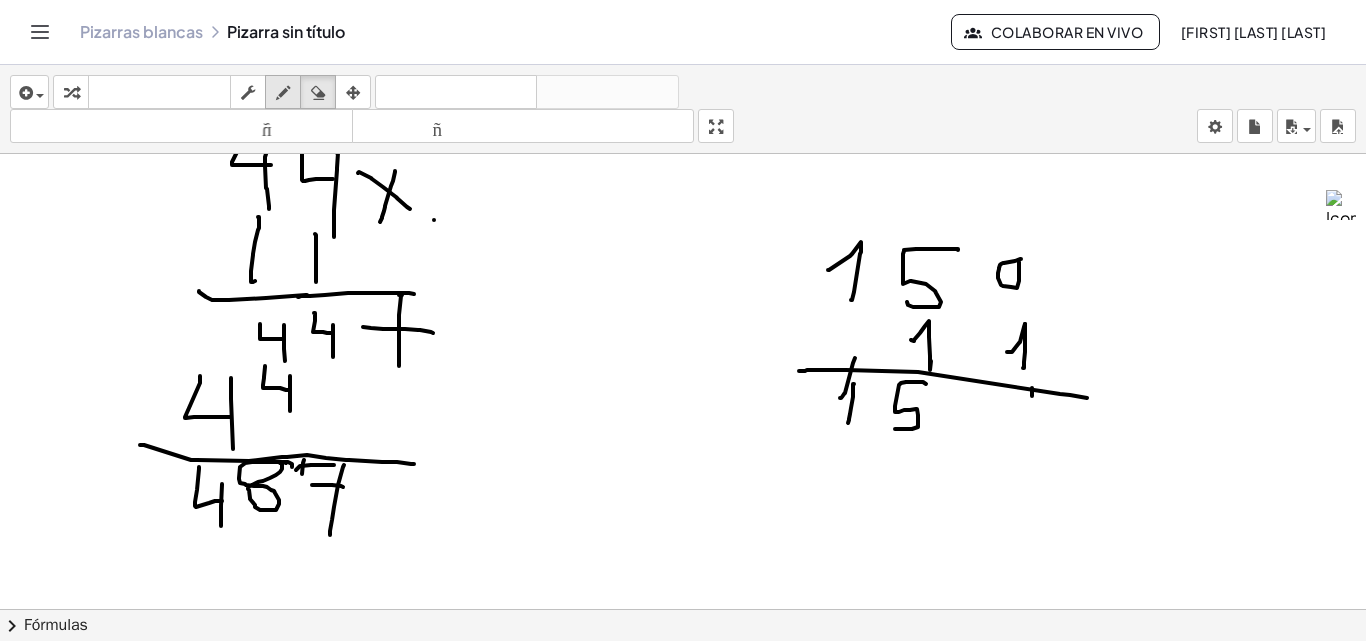 click at bounding box center (283, 93) 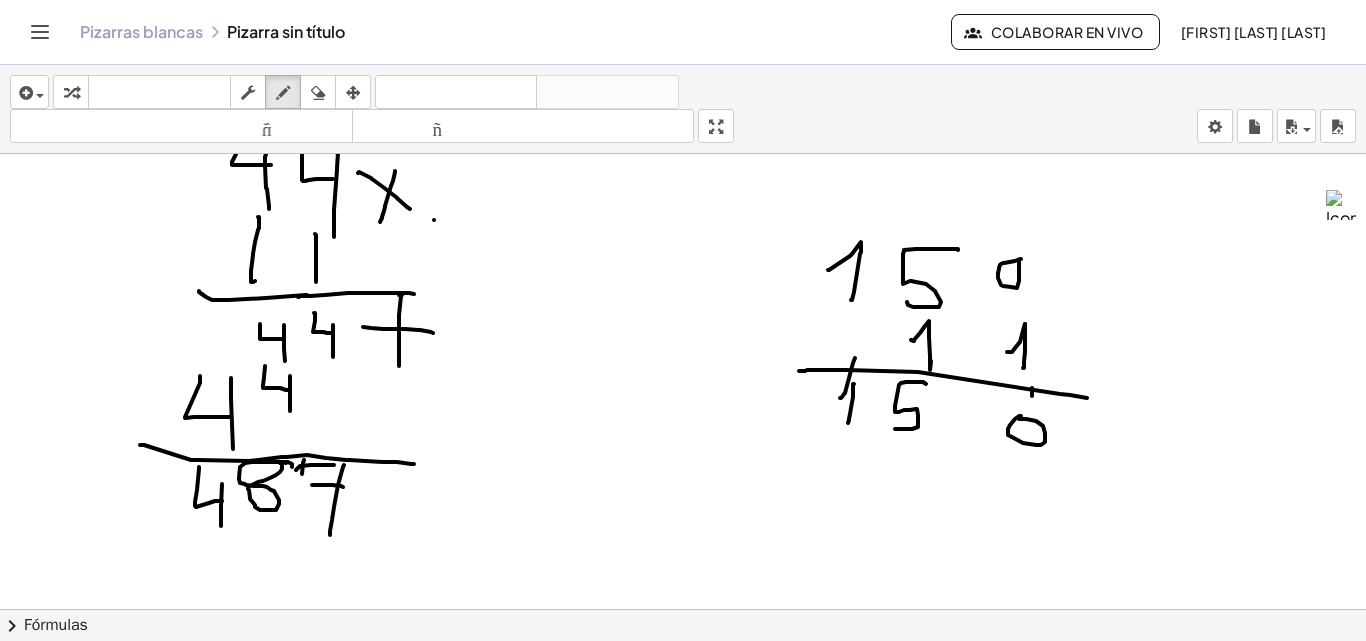 click at bounding box center [683, 588] 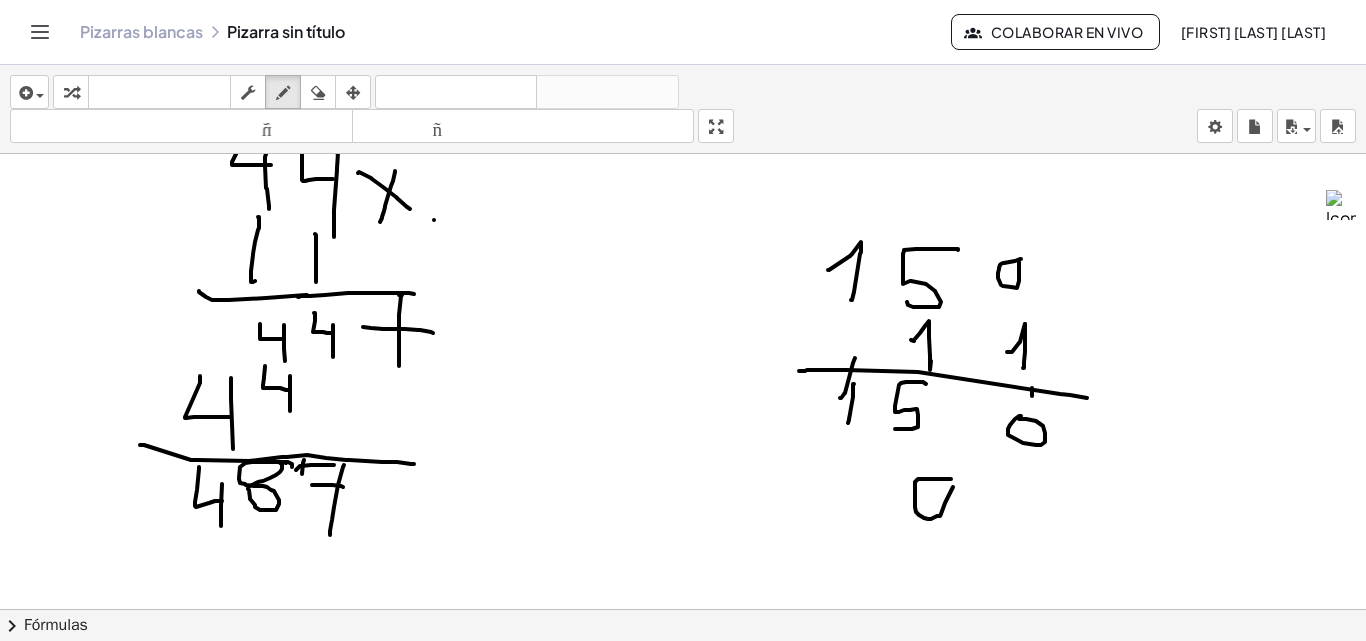 drag, startPoint x: 951, startPoint y: 479, endPoint x: 938, endPoint y: 484, distance: 13.928389 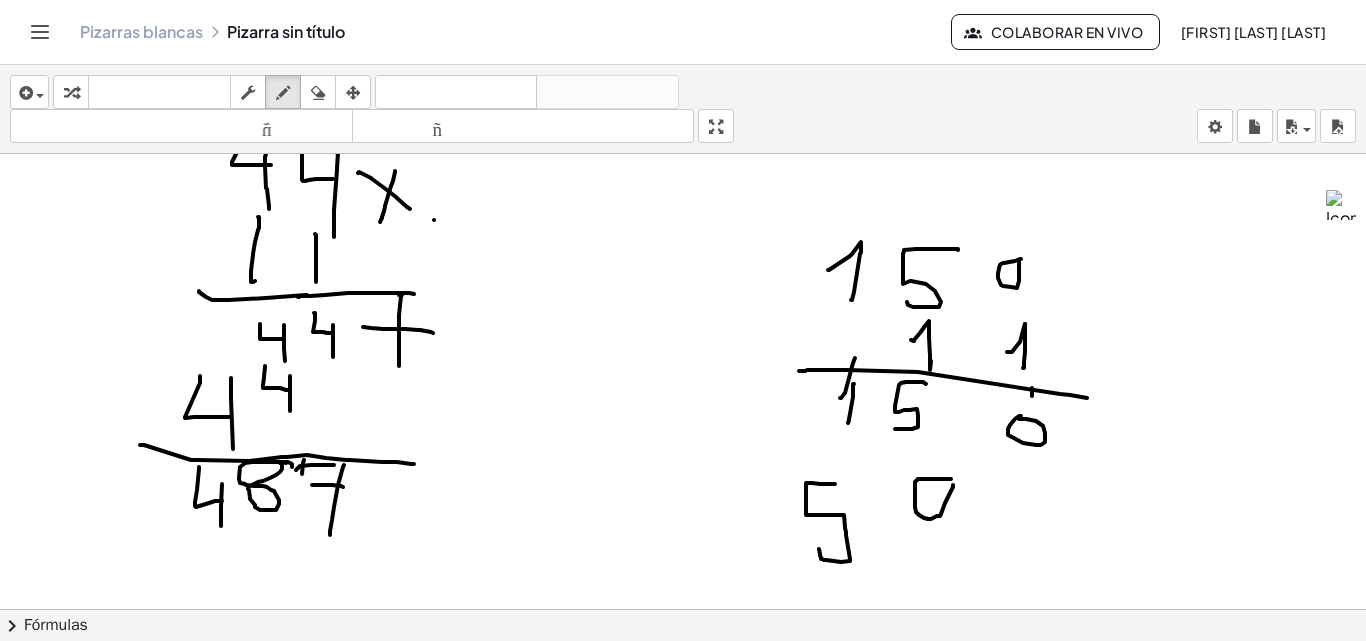 drag, startPoint x: 835, startPoint y: 484, endPoint x: 819, endPoint y: 549, distance: 66.94027 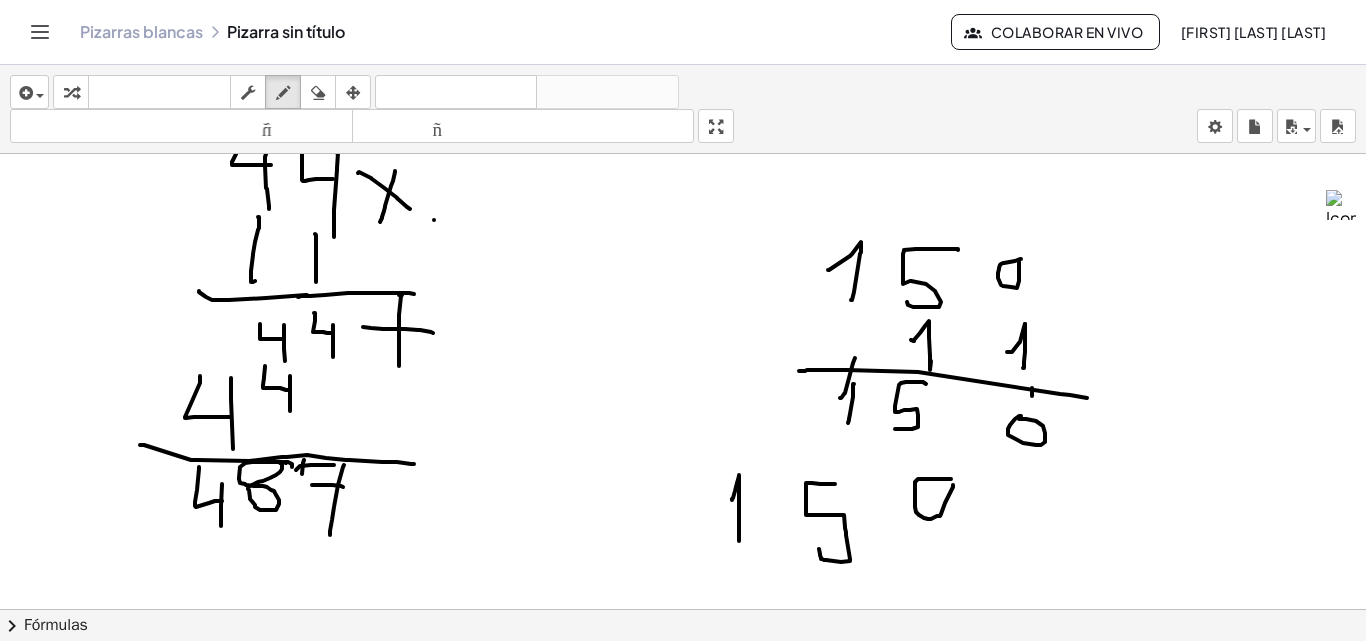 drag, startPoint x: 732, startPoint y: 500, endPoint x: 739, endPoint y: 544, distance: 44.553337 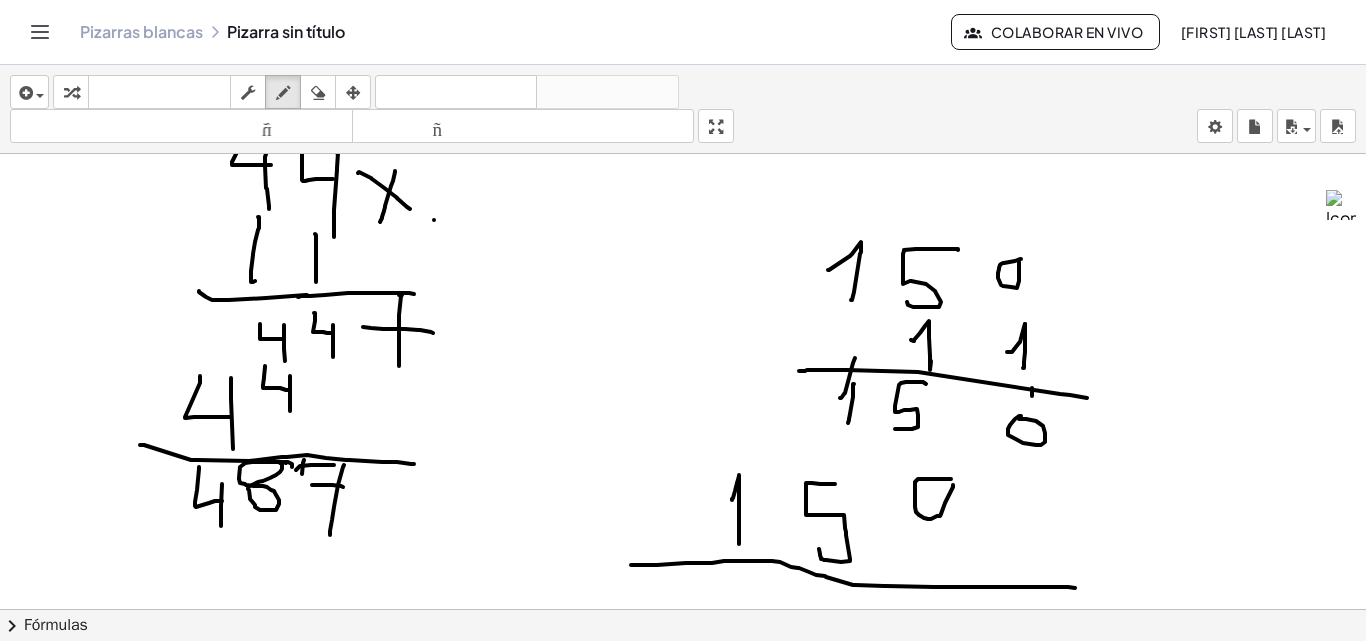drag, startPoint x: 631, startPoint y: 565, endPoint x: 1090, endPoint y: 590, distance: 459.68033 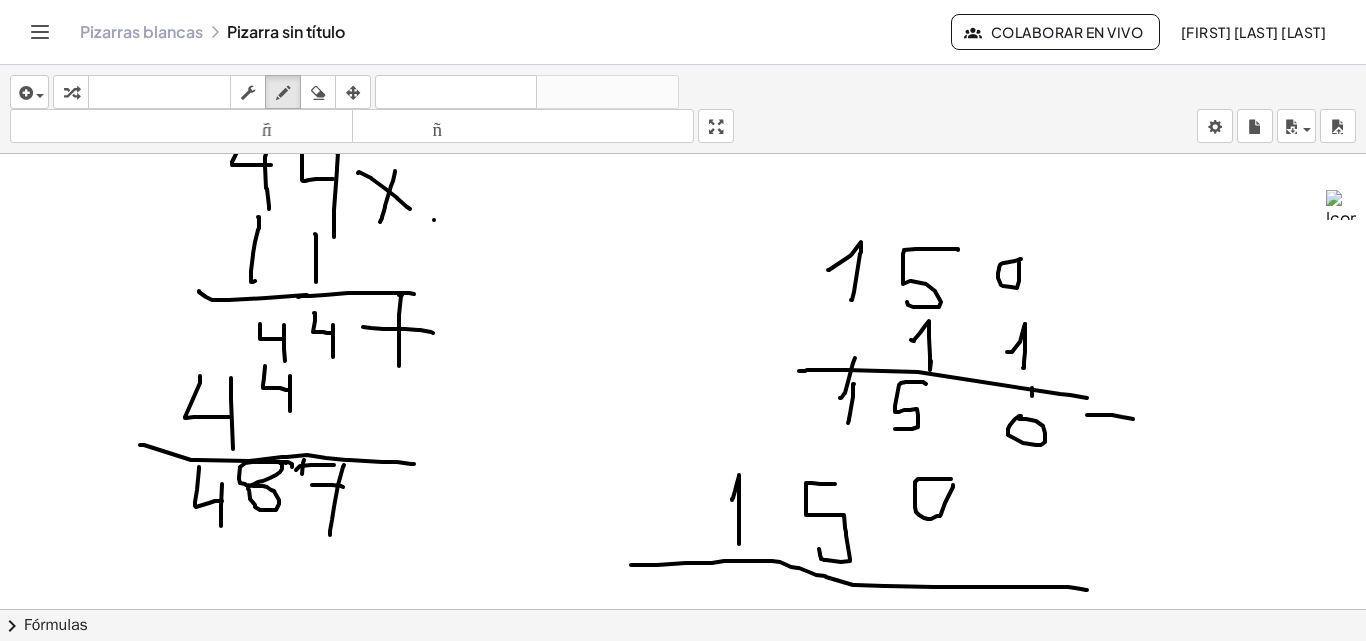 drag, startPoint x: 1087, startPoint y: 415, endPoint x: 1133, endPoint y: 419, distance: 46.173584 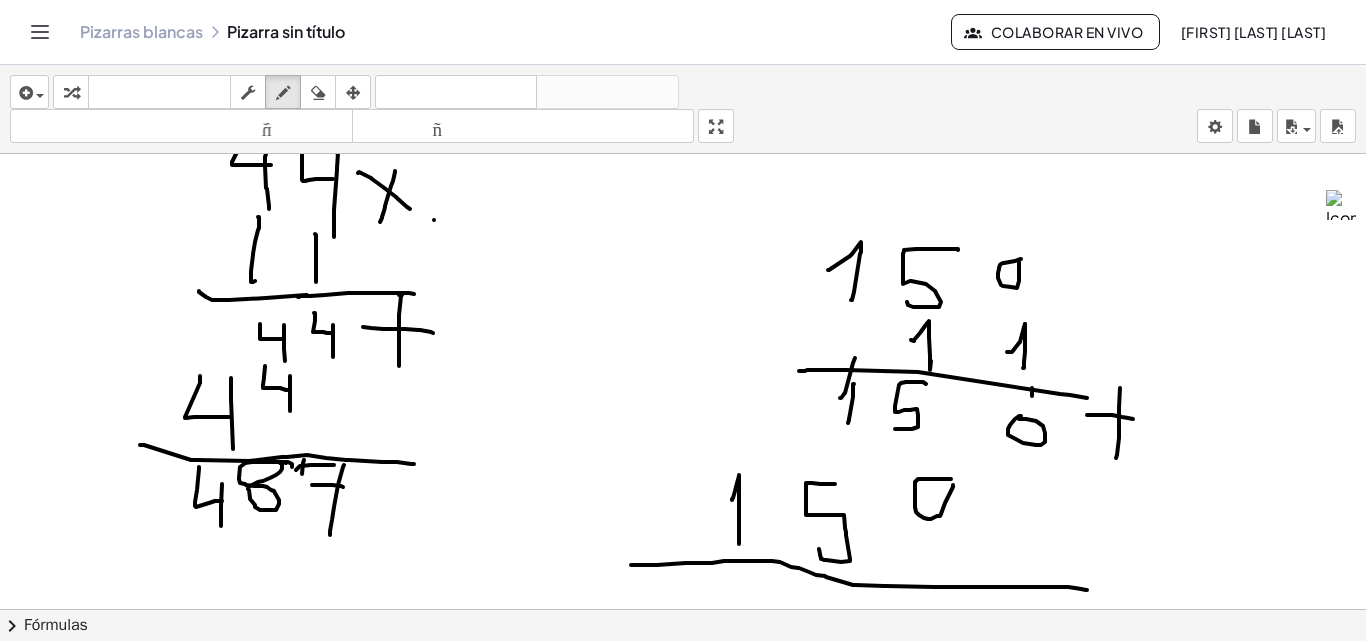 drag, startPoint x: 1120, startPoint y: 388, endPoint x: 1116, endPoint y: 458, distance: 70.11419 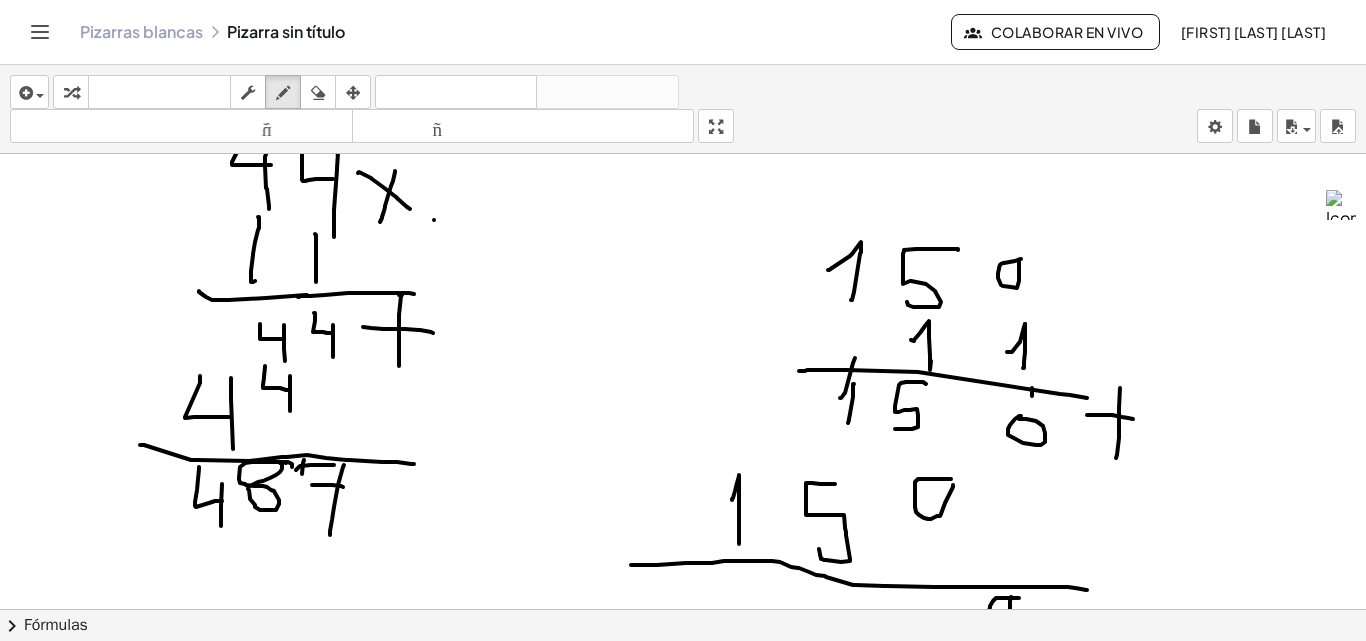 click at bounding box center [683, 588] 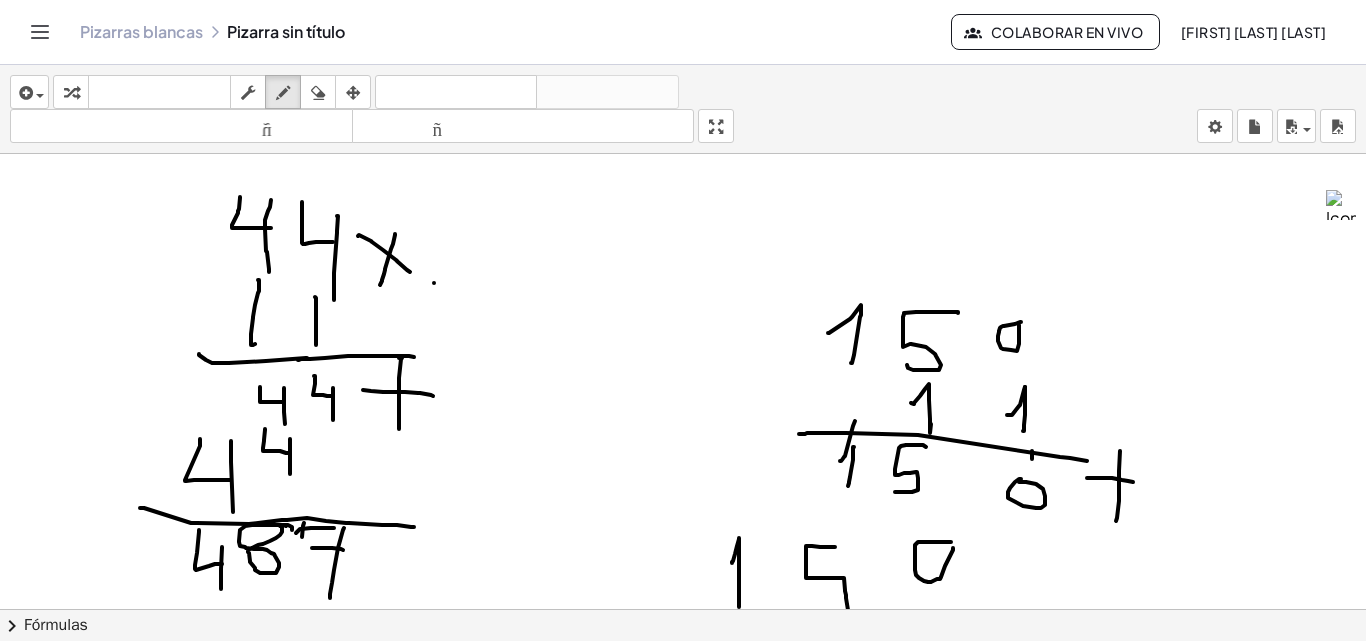 scroll, scrollTop: 300, scrollLeft: 0, axis: vertical 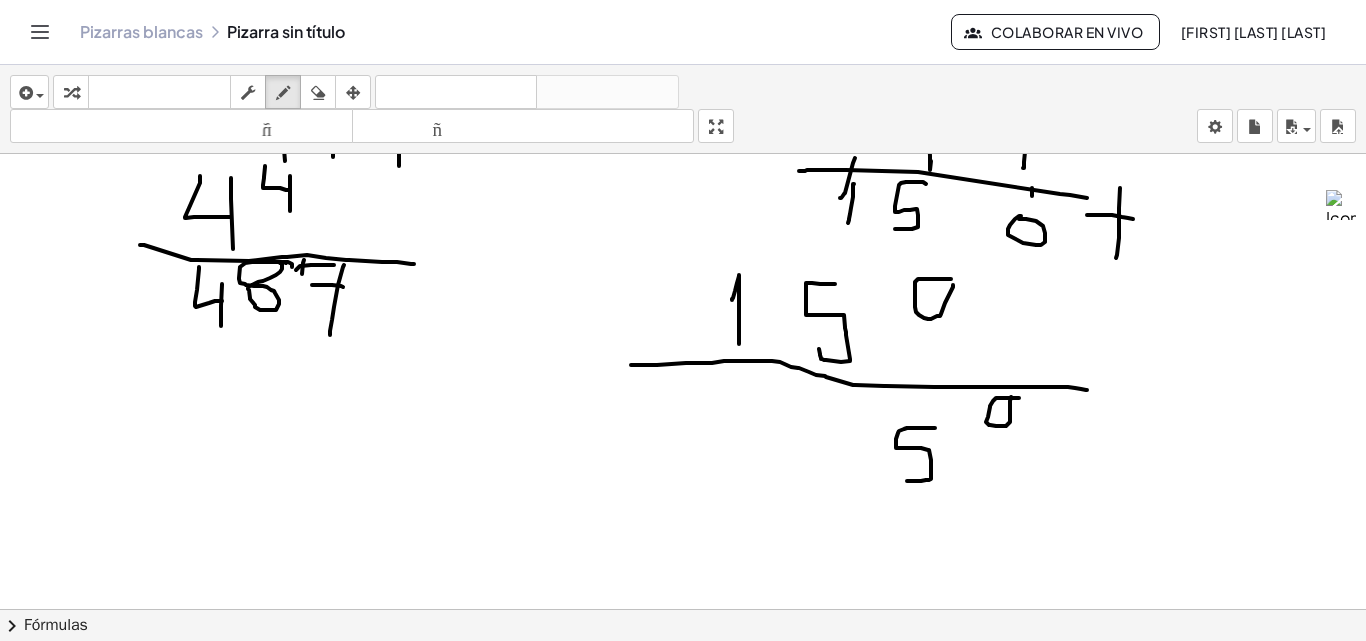 drag, startPoint x: 935, startPoint y: 428, endPoint x: 904, endPoint y: 481, distance: 61.400326 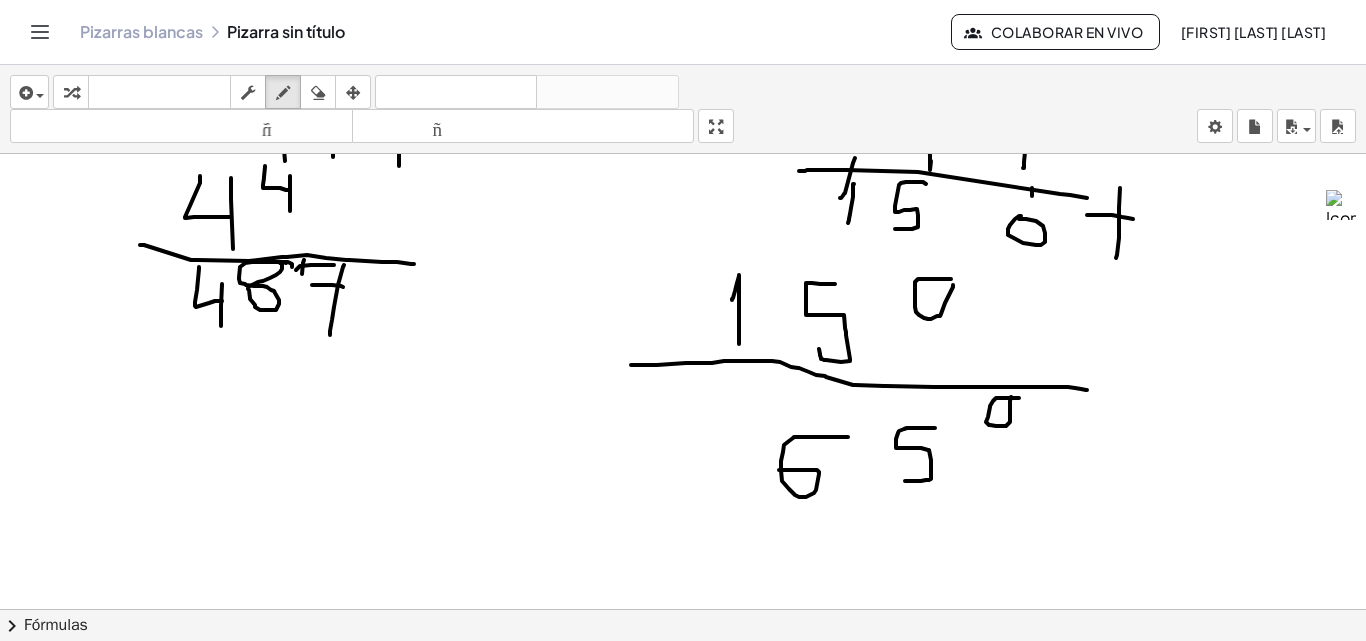 drag, startPoint x: 848, startPoint y: 437, endPoint x: 779, endPoint y: 470, distance: 76.48529 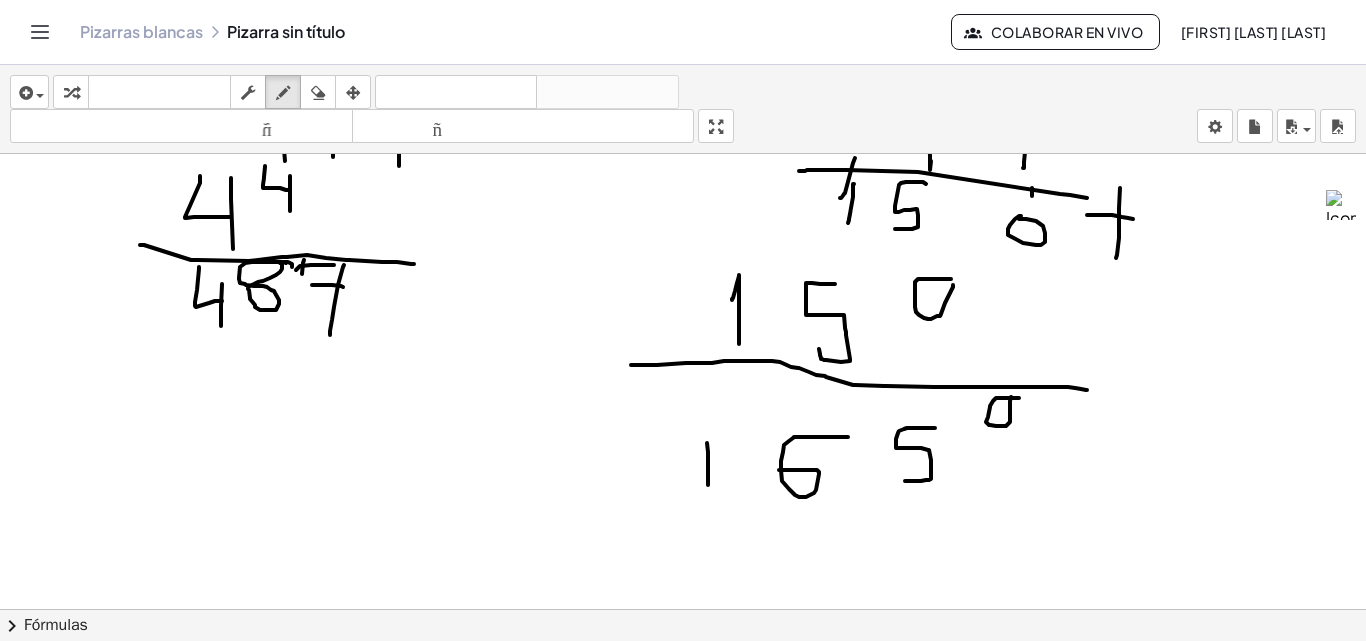 drag, startPoint x: 707, startPoint y: 443, endPoint x: 708, endPoint y: 485, distance: 42.0119 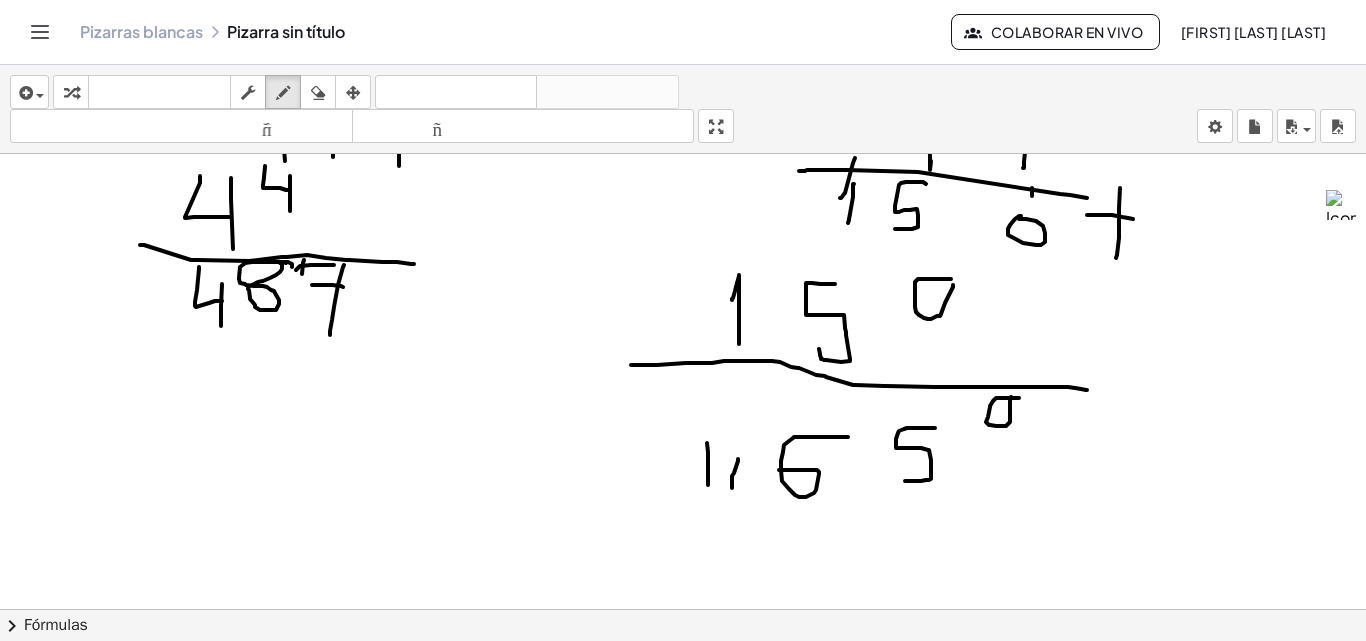 drag, startPoint x: 738, startPoint y: 459, endPoint x: 732, endPoint y: 489, distance: 30.594116 